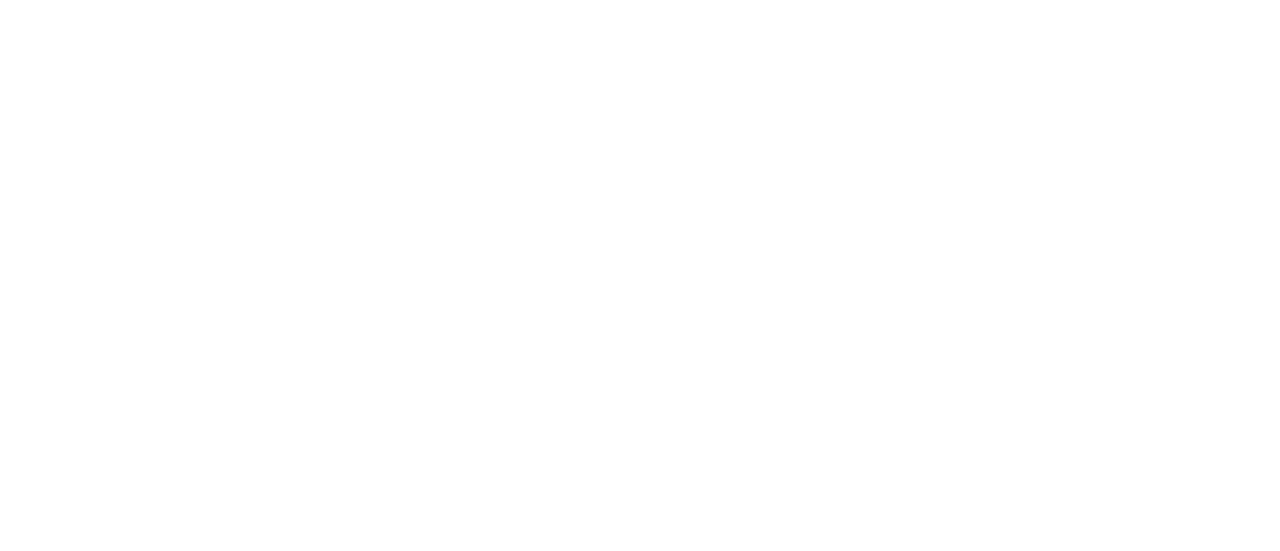 scroll, scrollTop: 0, scrollLeft: 0, axis: both 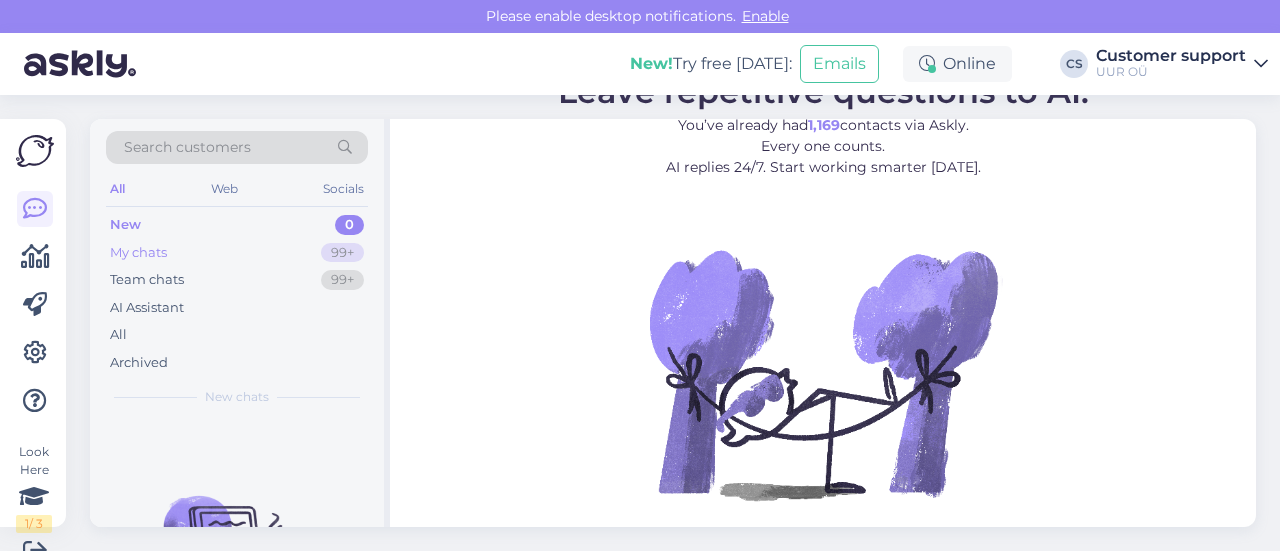 click on "My chats 99+" at bounding box center (237, 253) 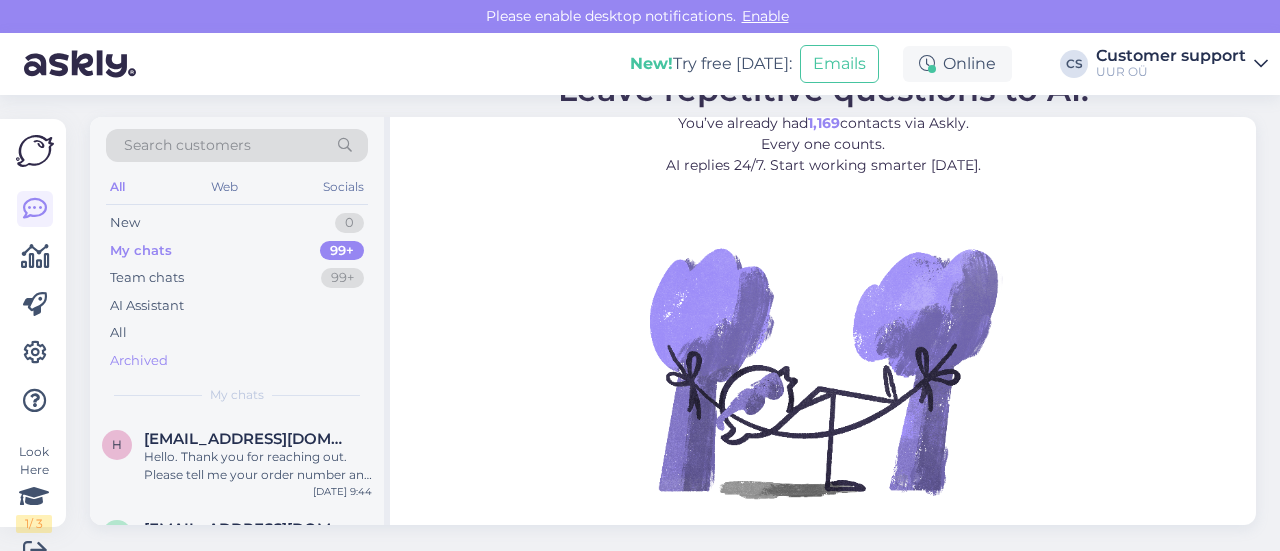 scroll, scrollTop: 2, scrollLeft: 0, axis: vertical 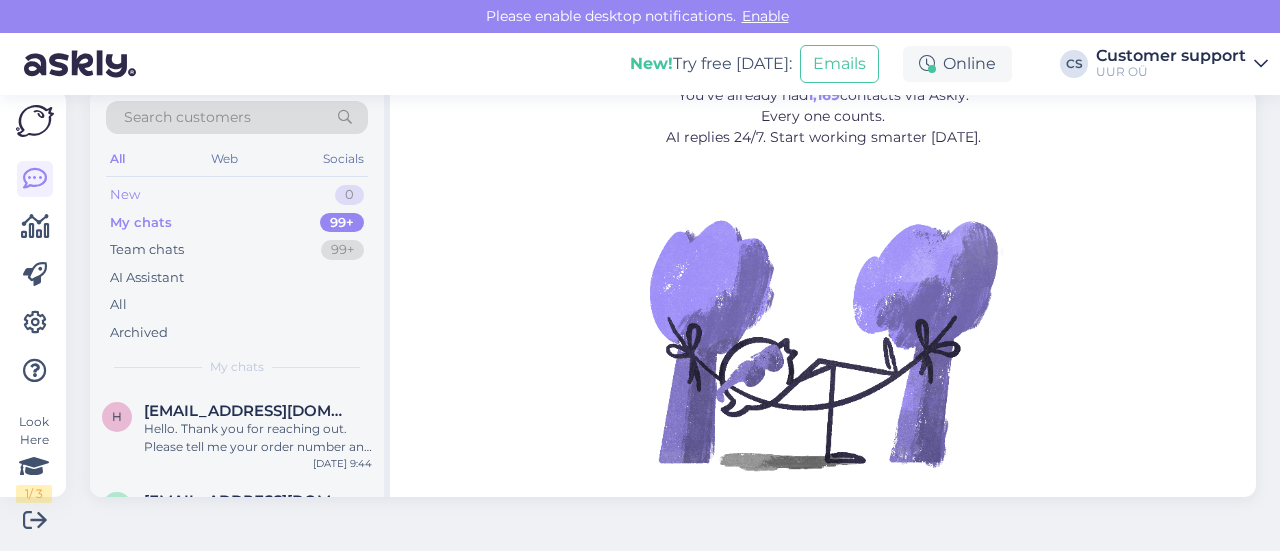 click on "New" at bounding box center (125, 195) 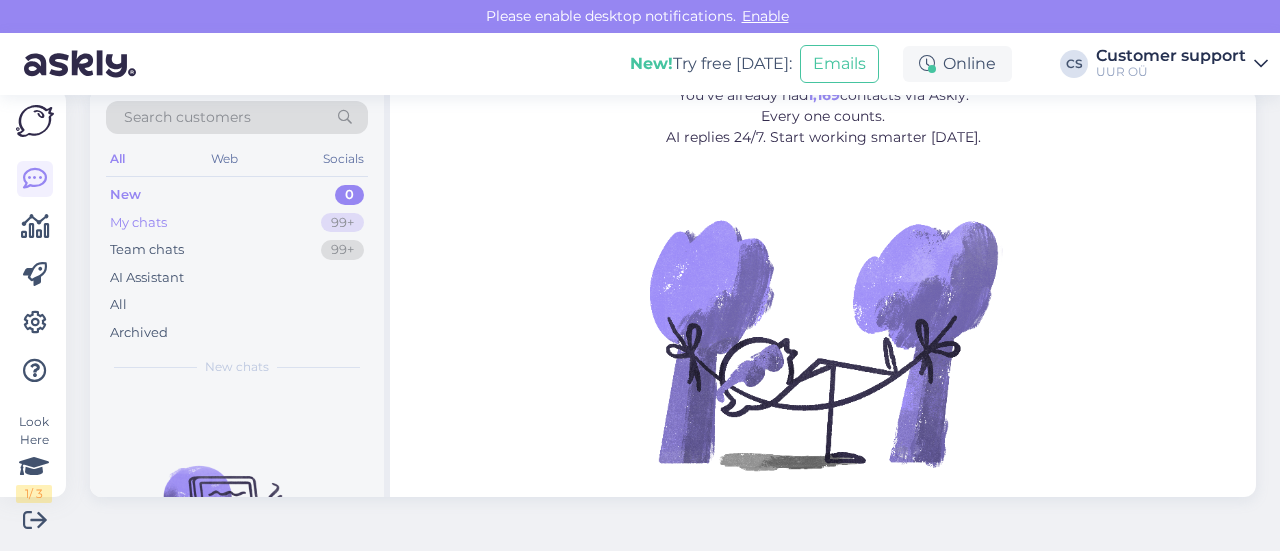 click on "My chats" at bounding box center [138, 223] 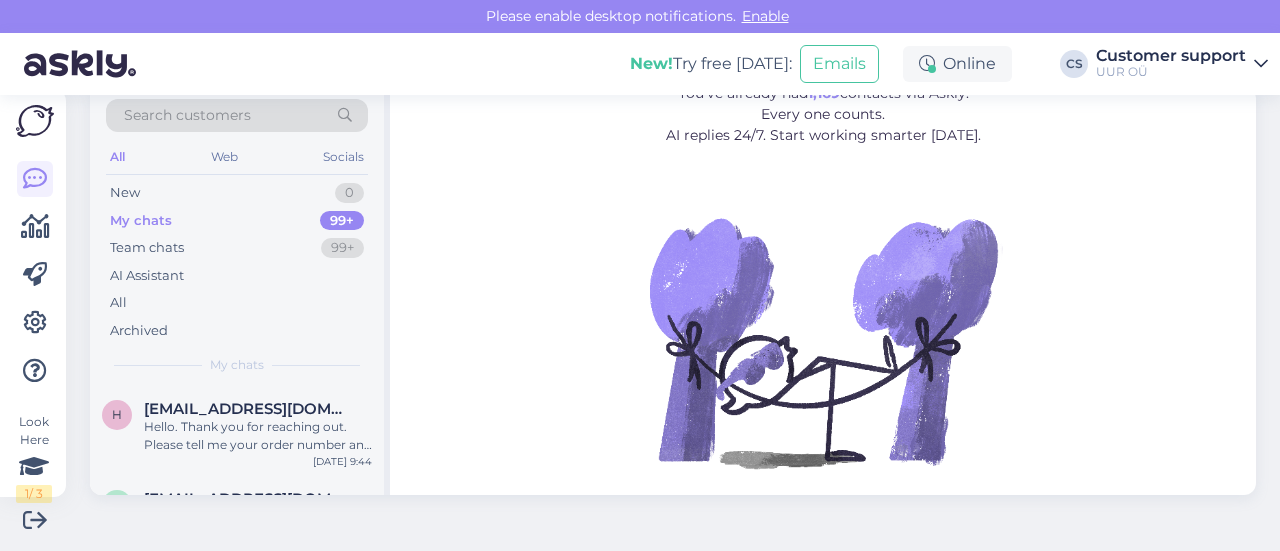 scroll, scrollTop: 2, scrollLeft: 0, axis: vertical 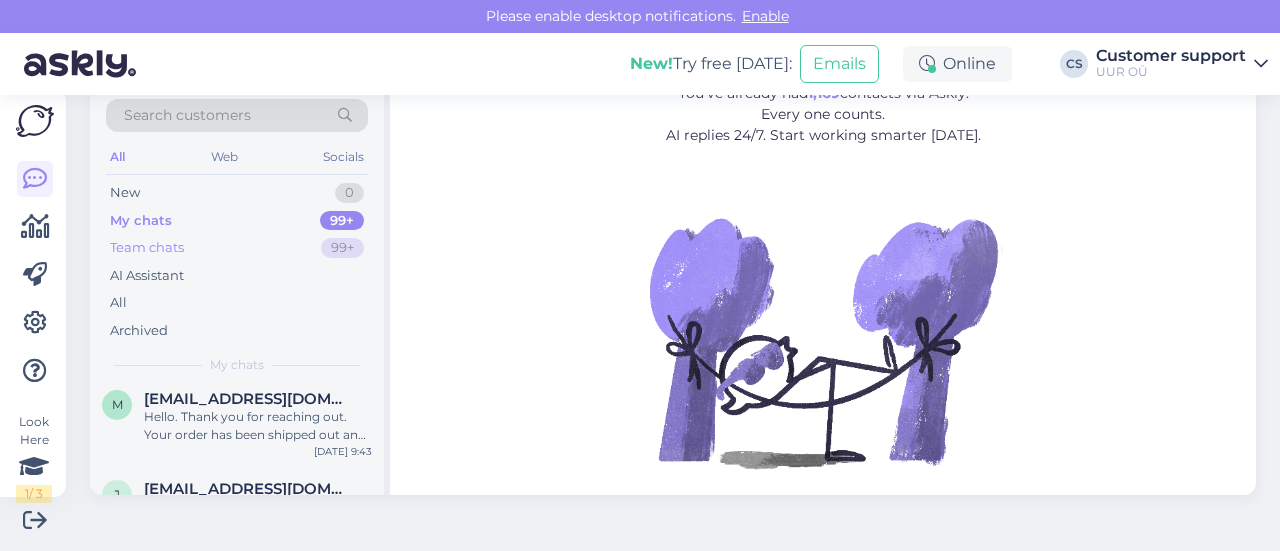 click on "Team chats" at bounding box center (147, 248) 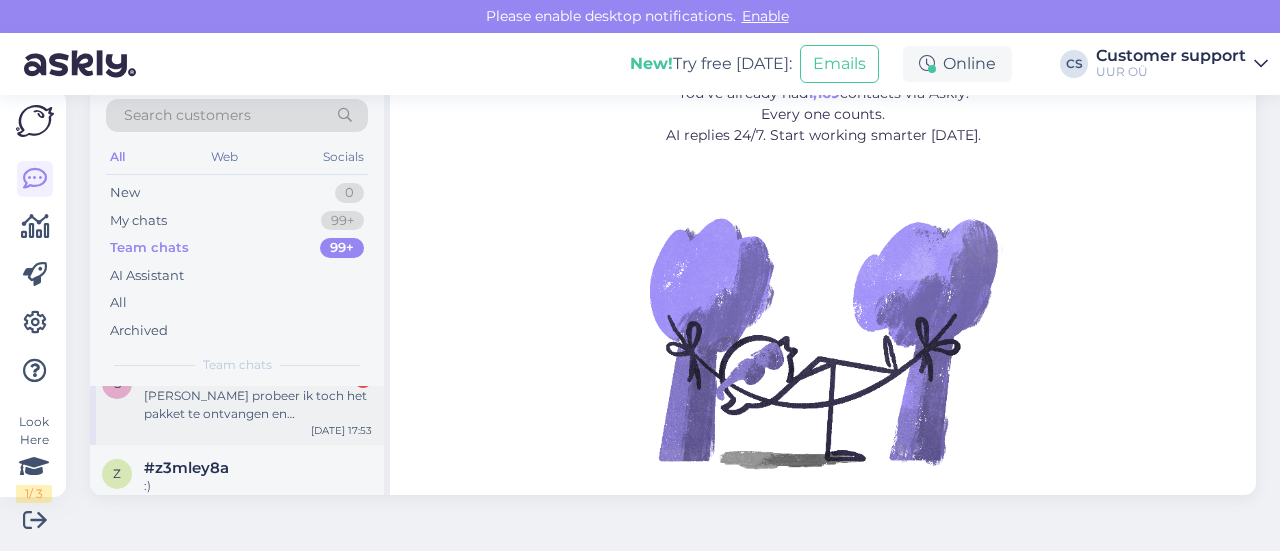scroll, scrollTop: 0, scrollLeft: 0, axis: both 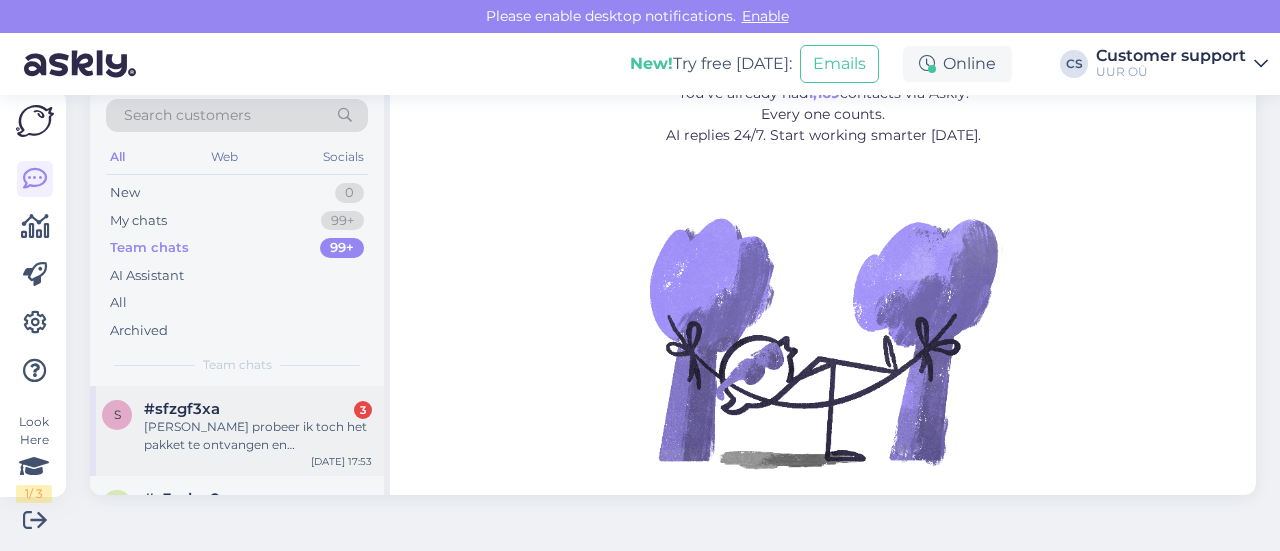 click on "[PERSON_NAME] probeer ik toch het pakket te ontvangen en [PERSON_NAME] het niet geannuleerd [PERSON_NAME]." at bounding box center [258, 436] 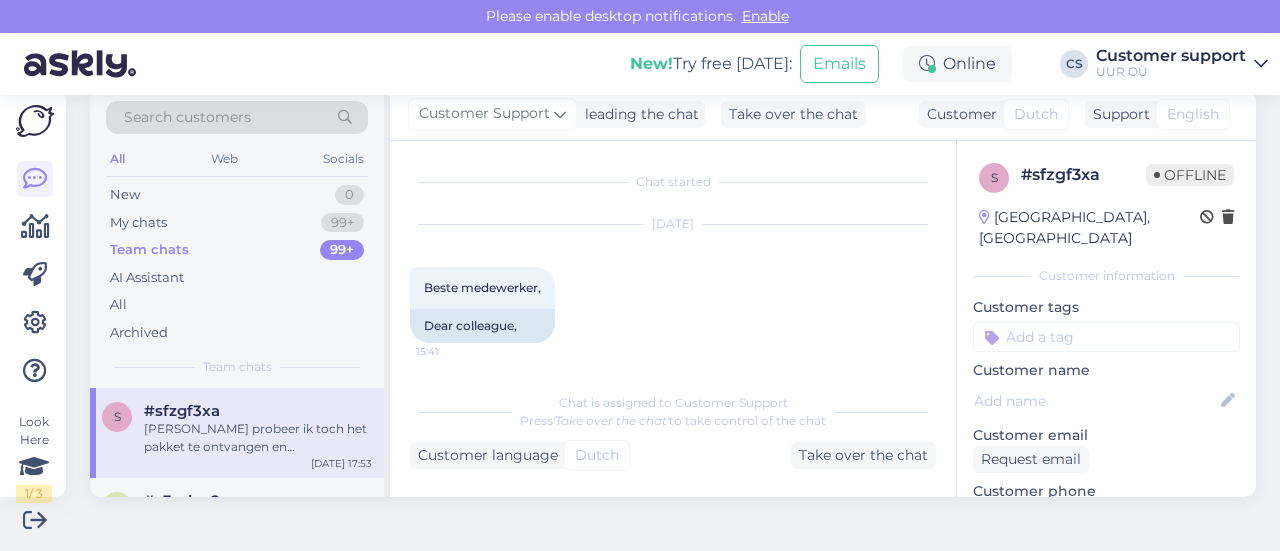 scroll, scrollTop: 0, scrollLeft: 0, axis: both 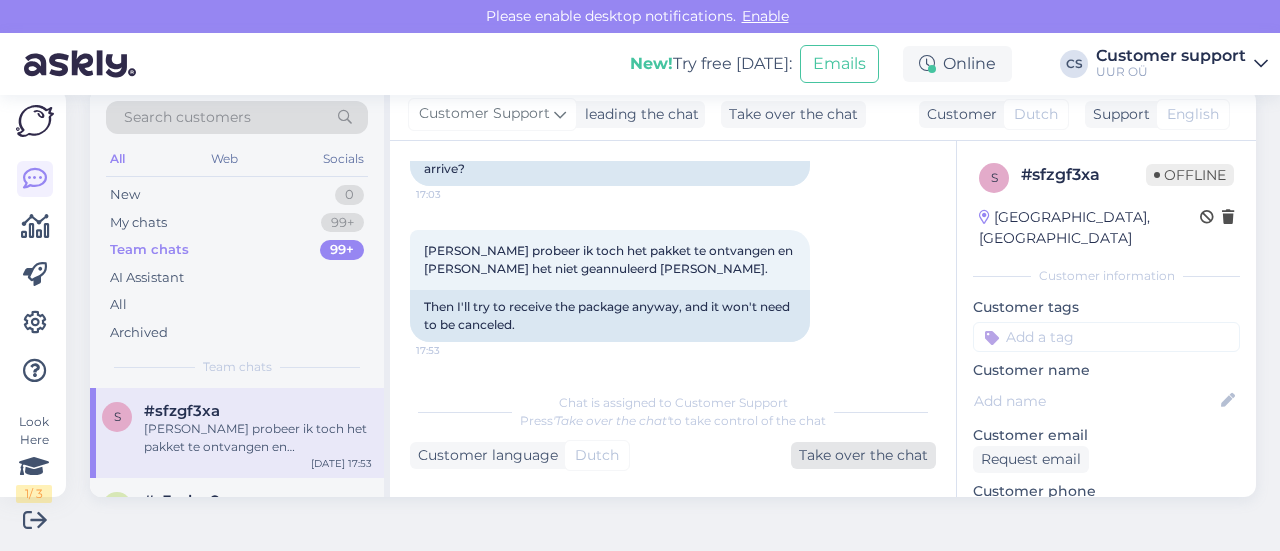 click on "Take over the chat" at bounding box center [863, 455] 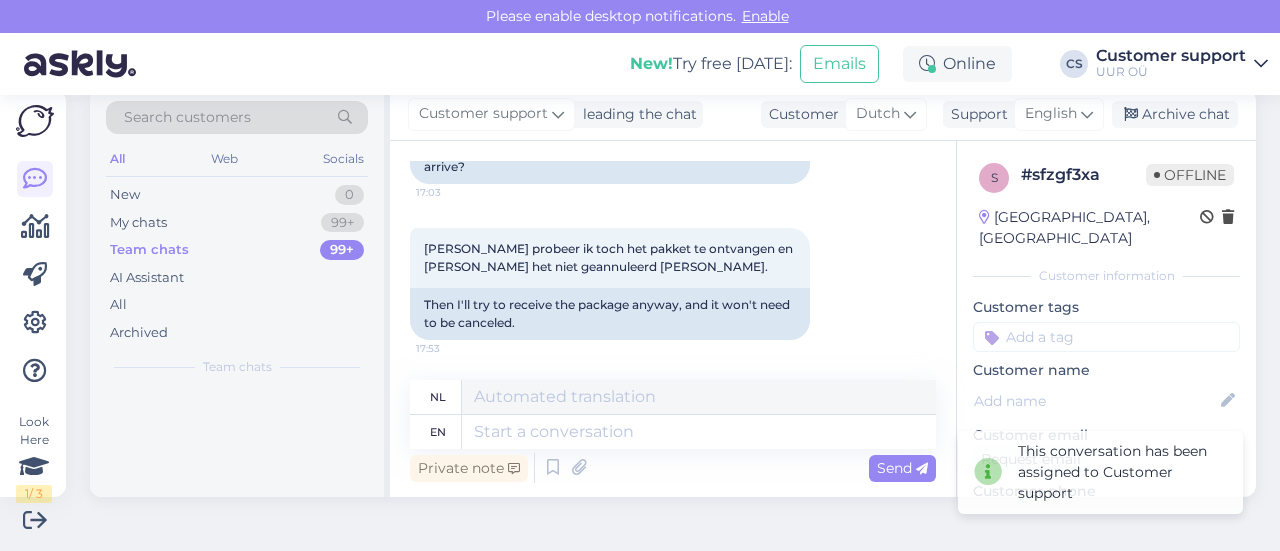 scroll, scrollTop: 1279, scrollLeft: 0, axis: vertical 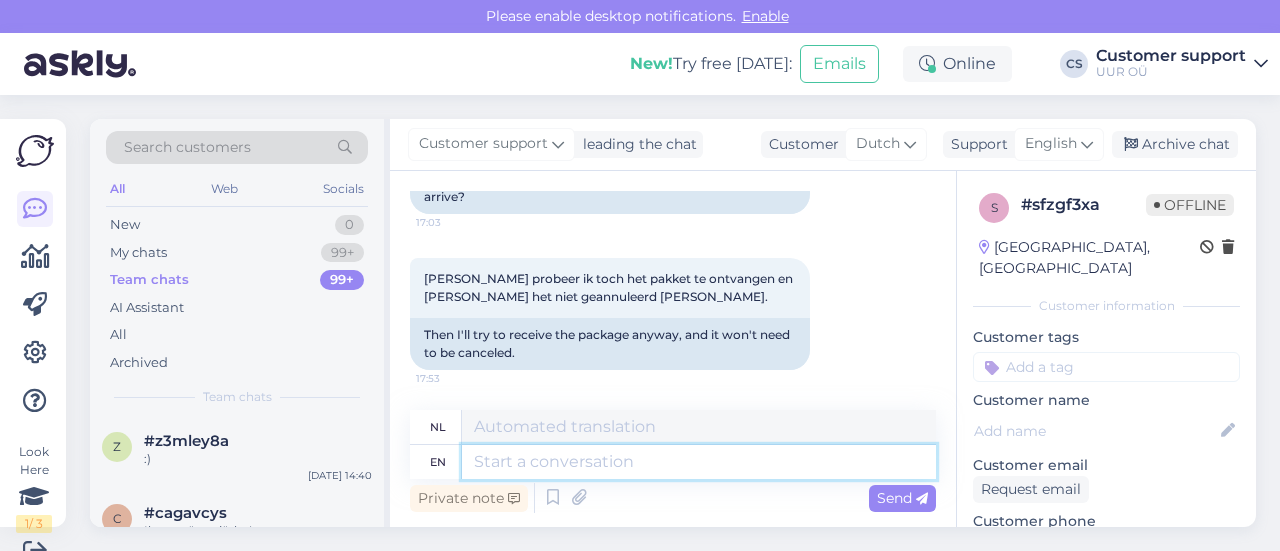click at bounding box center (699, 462) 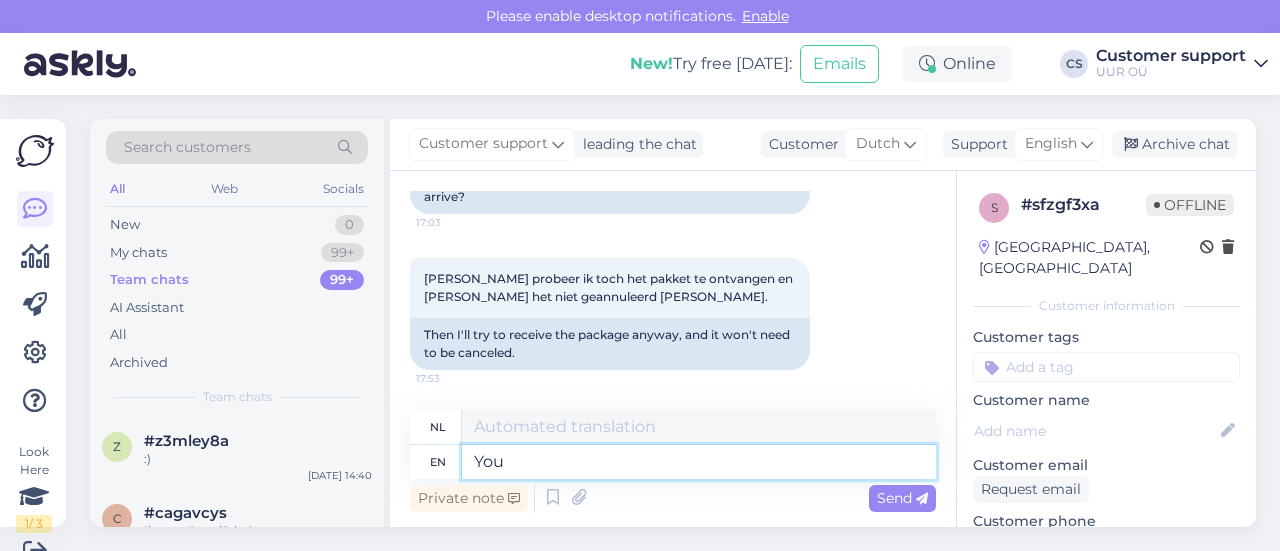 type on "You c" 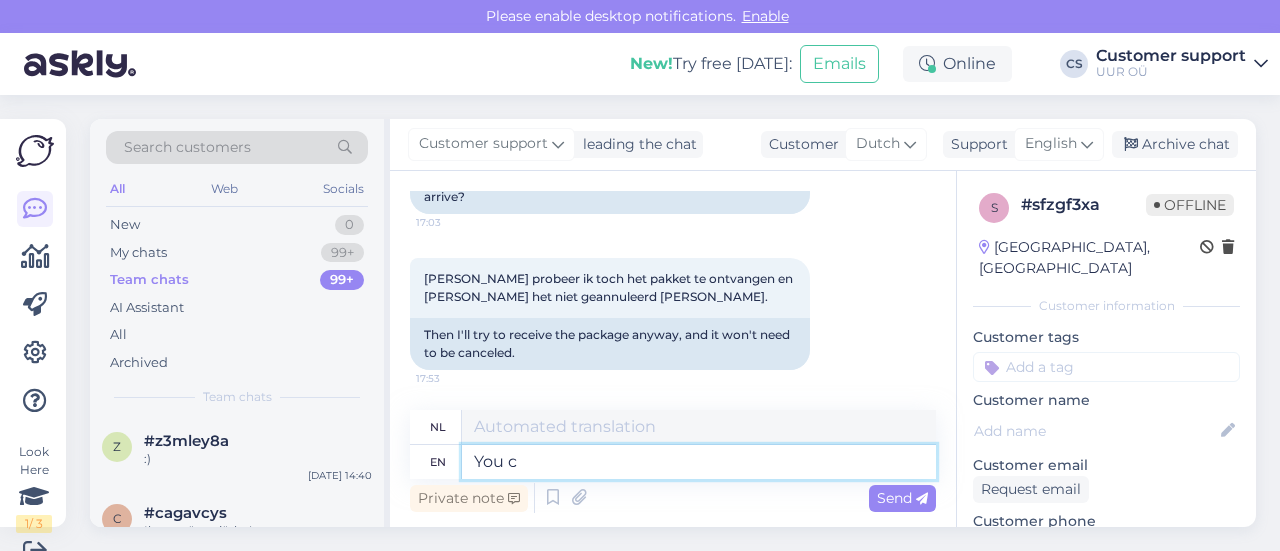 type on "Jij" 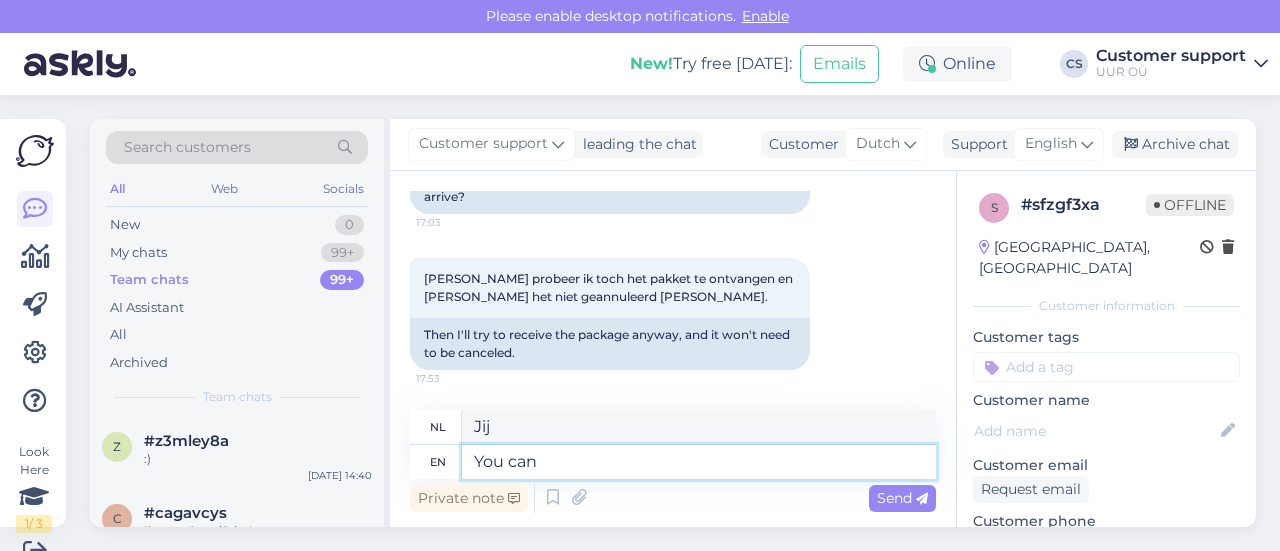 type on "You can" 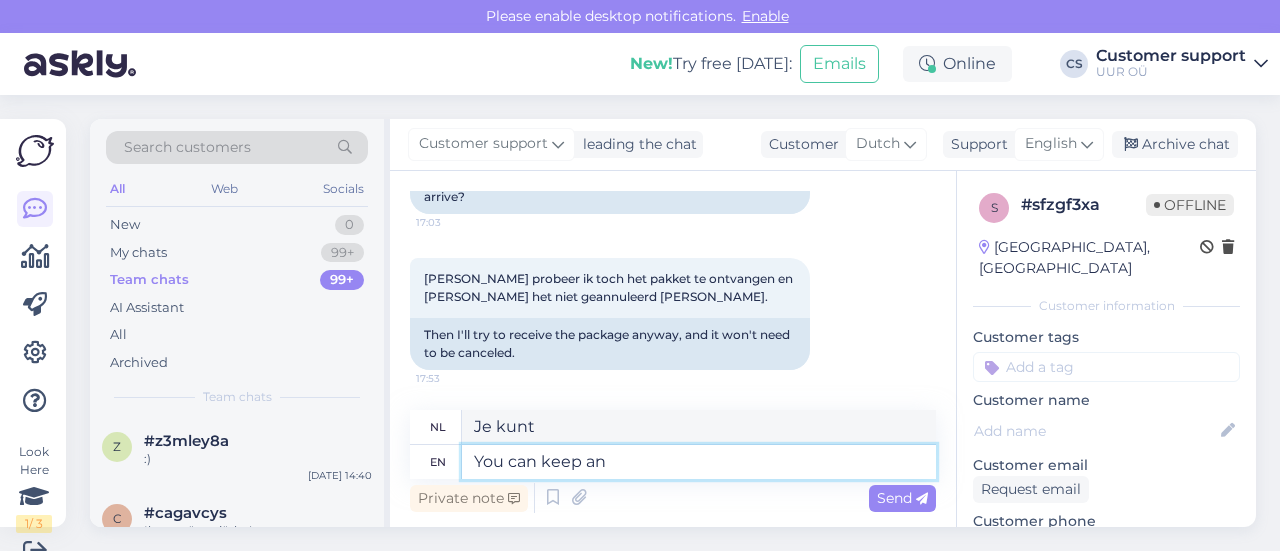 type on "You can keep an" 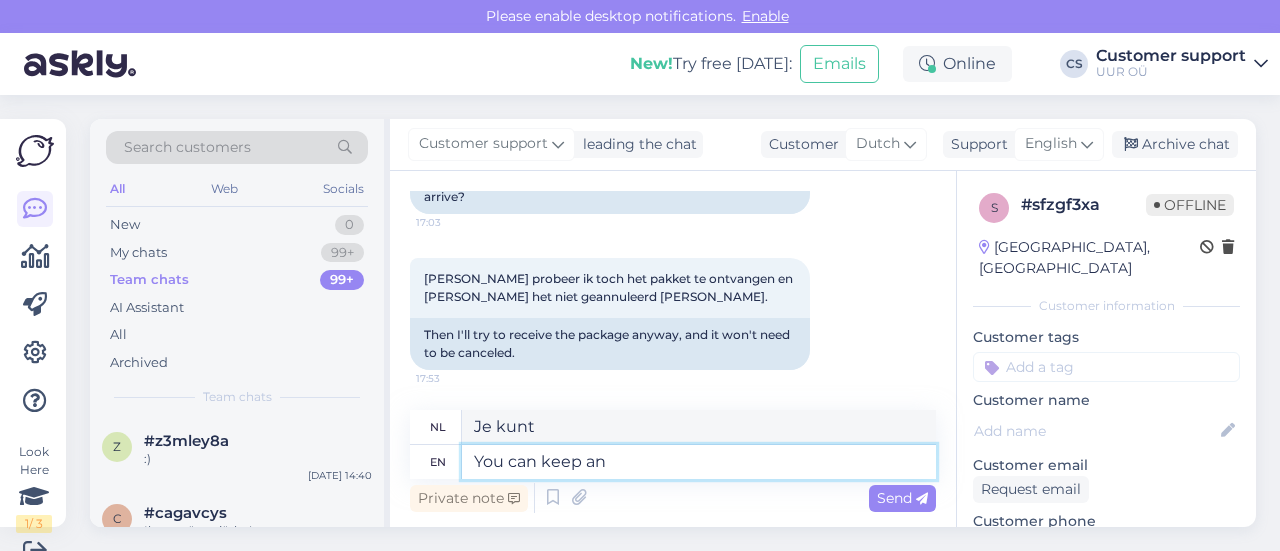 type on "Je kunt het houden." 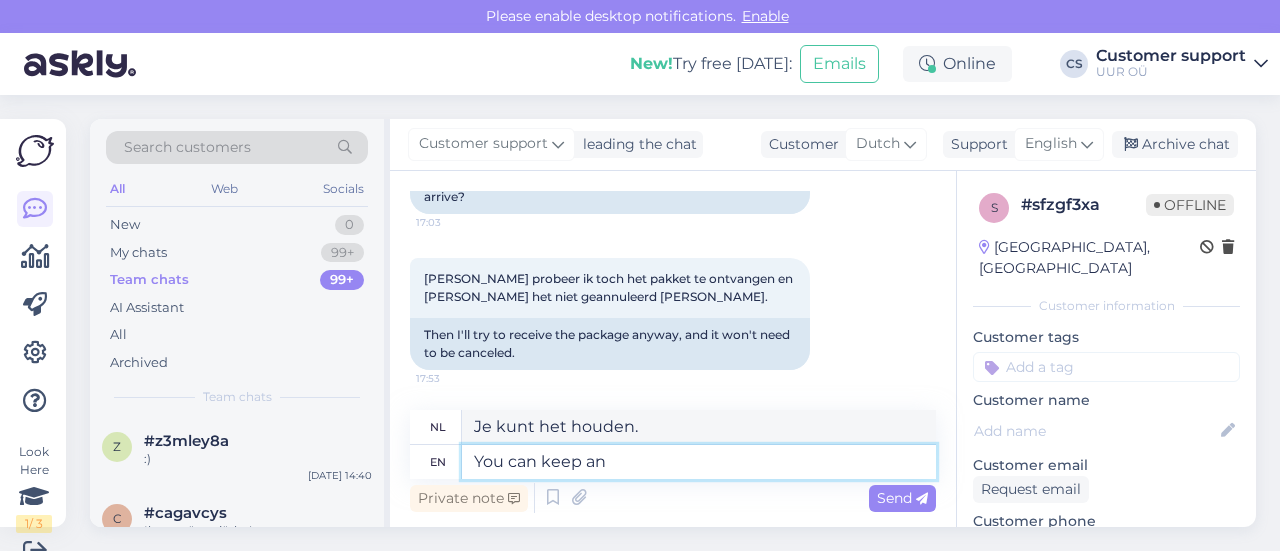type on "You can keep an e" 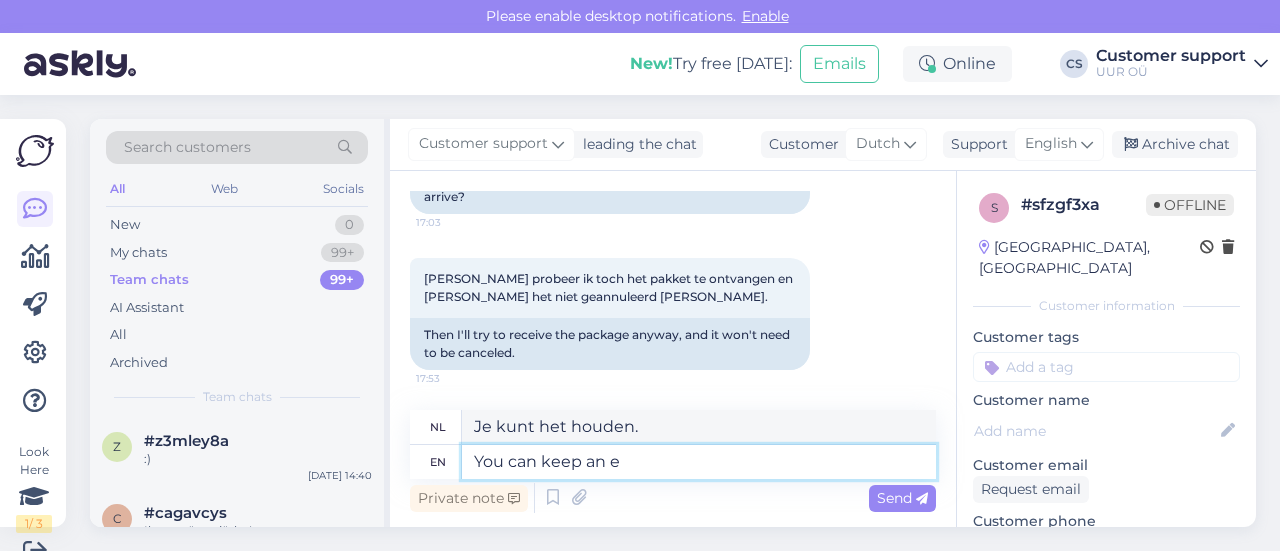 type on "Je kunt een" 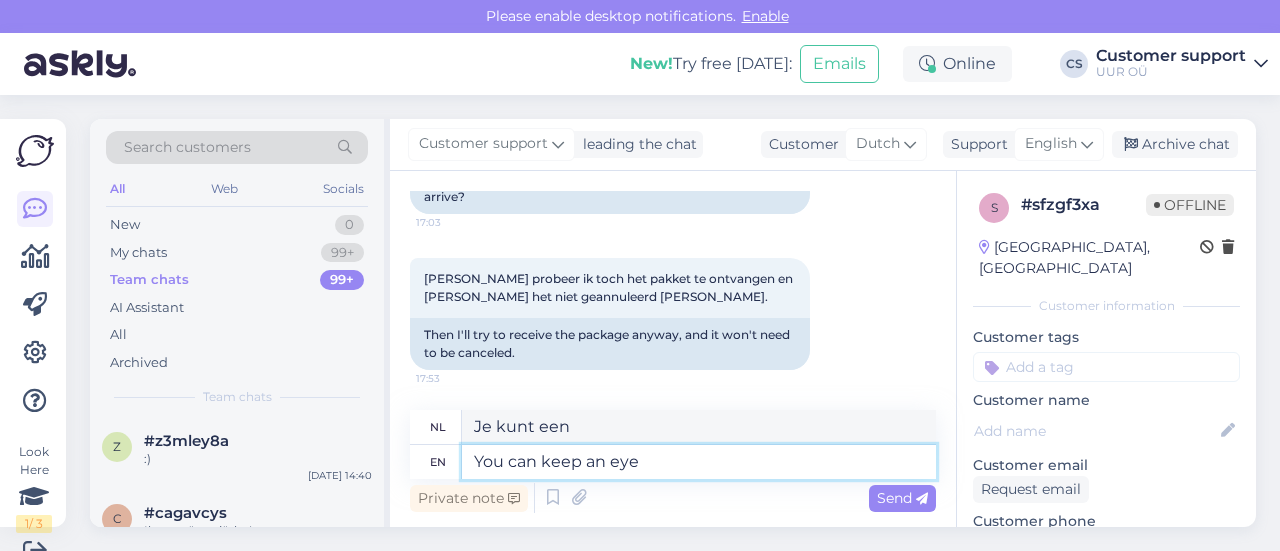 type on "You can keep an eye o" 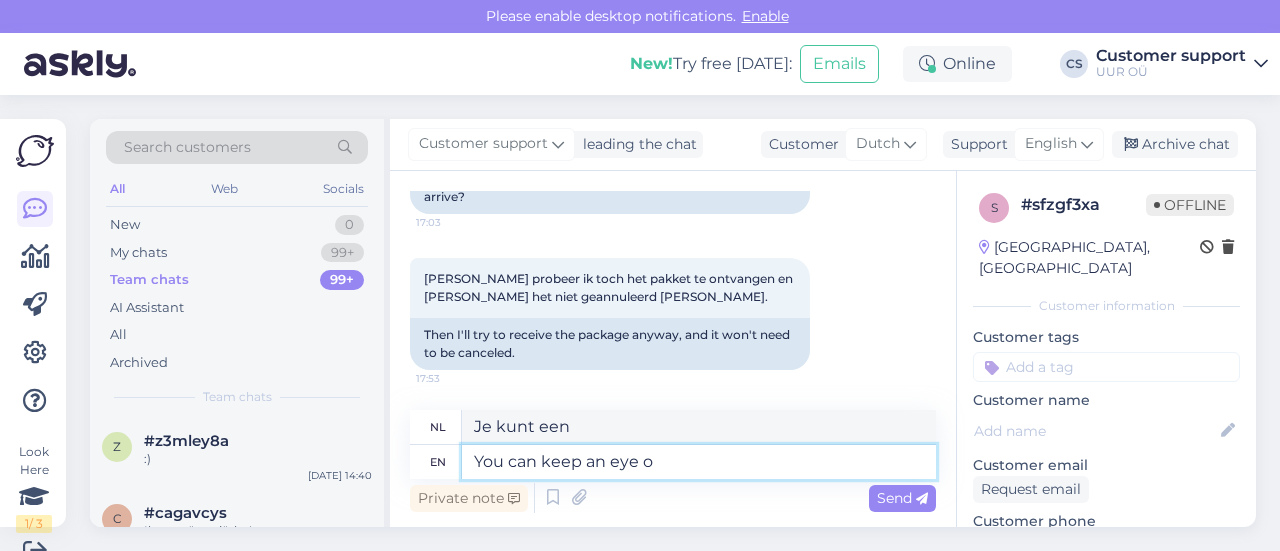 type on "Je kunt het in de [PERSON_NAME]." 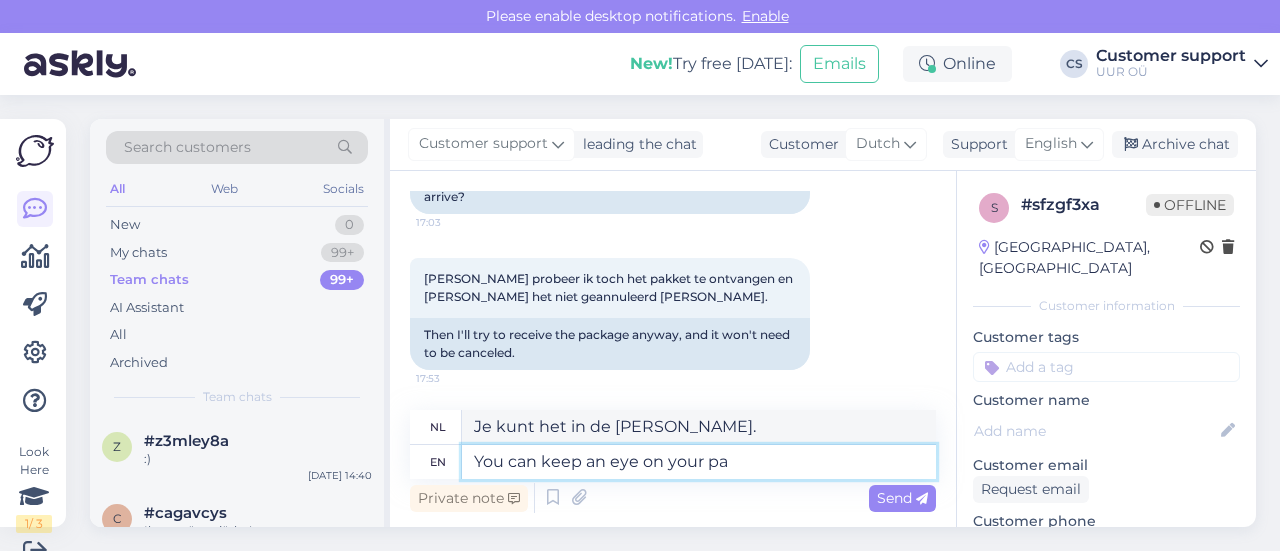 type on "You can keep an eye on your par" 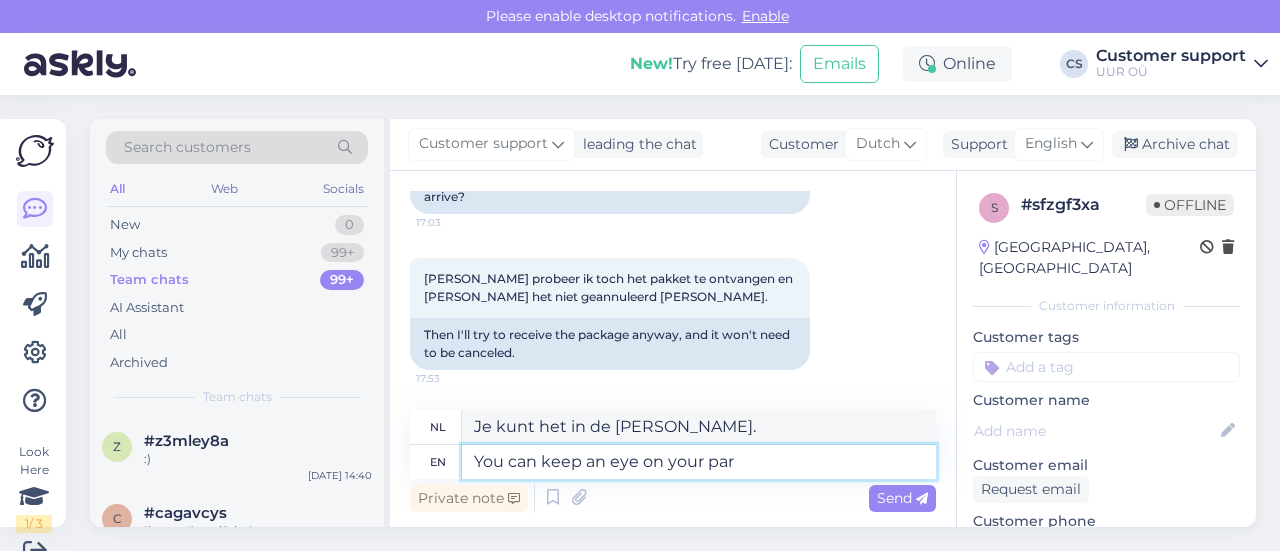 type on "U kunt uw [naam] in de [PERSON_NAME]." 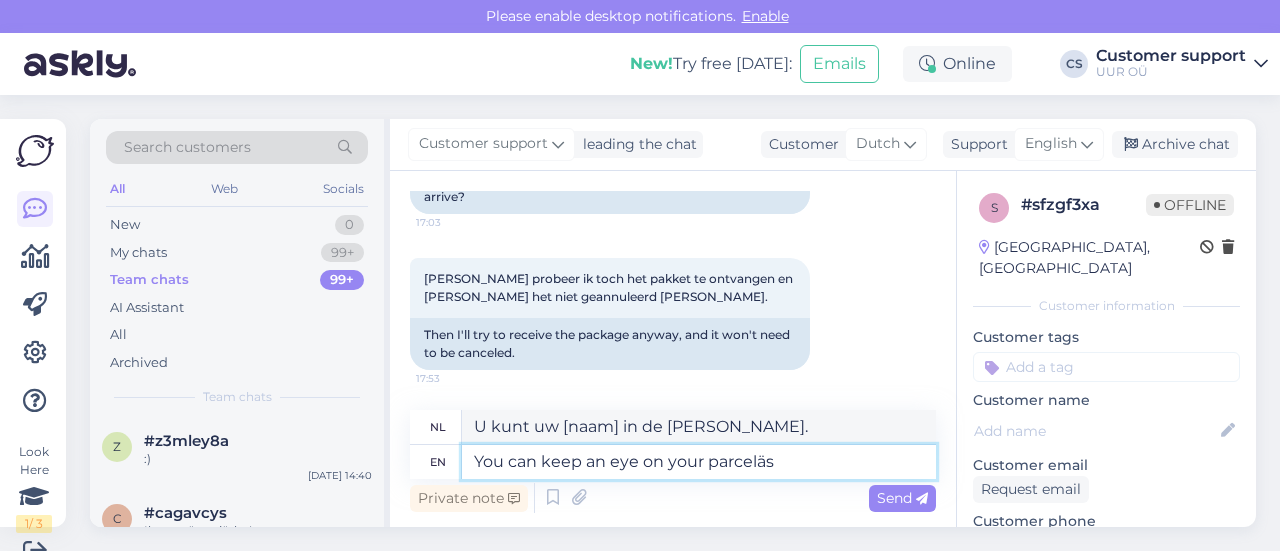 type on "You can keep an eye on your parceläs" 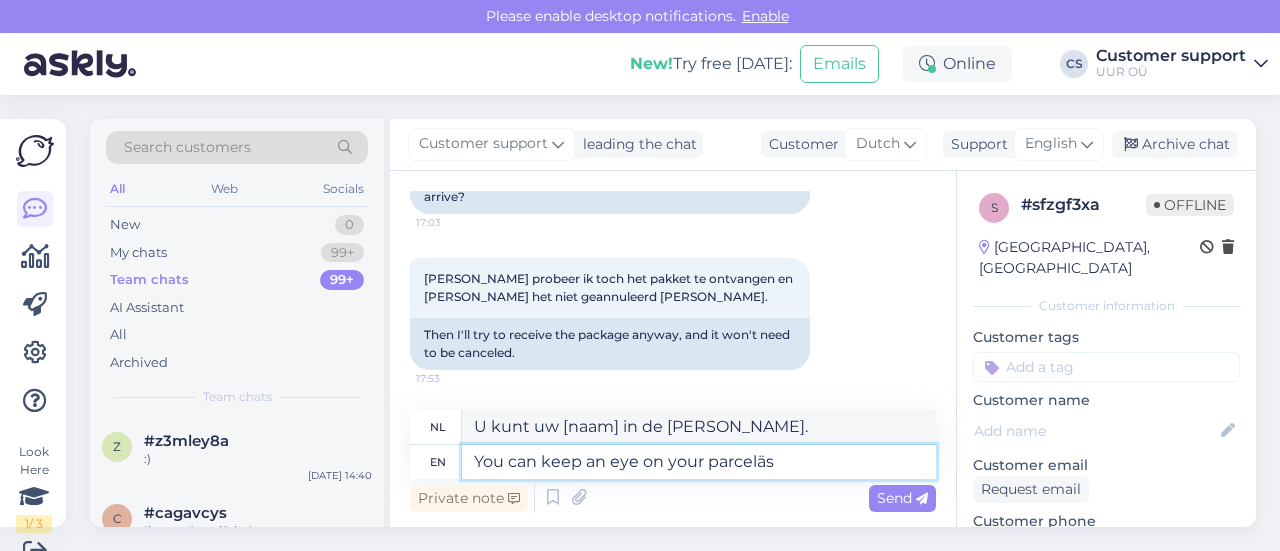 type on "U kunt uw pakket volgen." 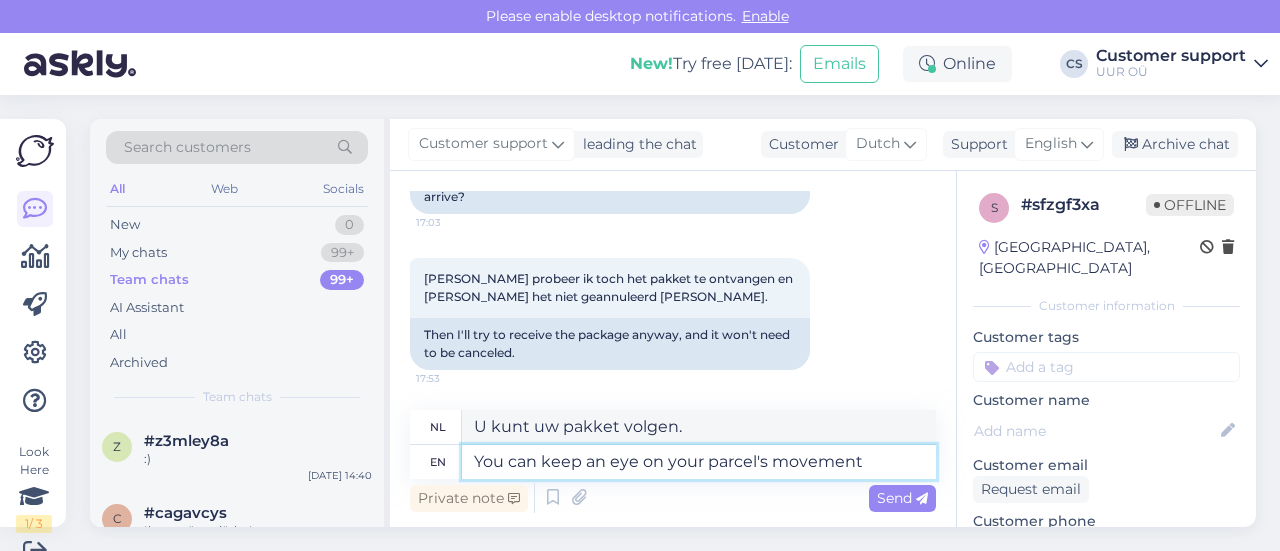type on "You can keep an eye on your parcel's movement v" 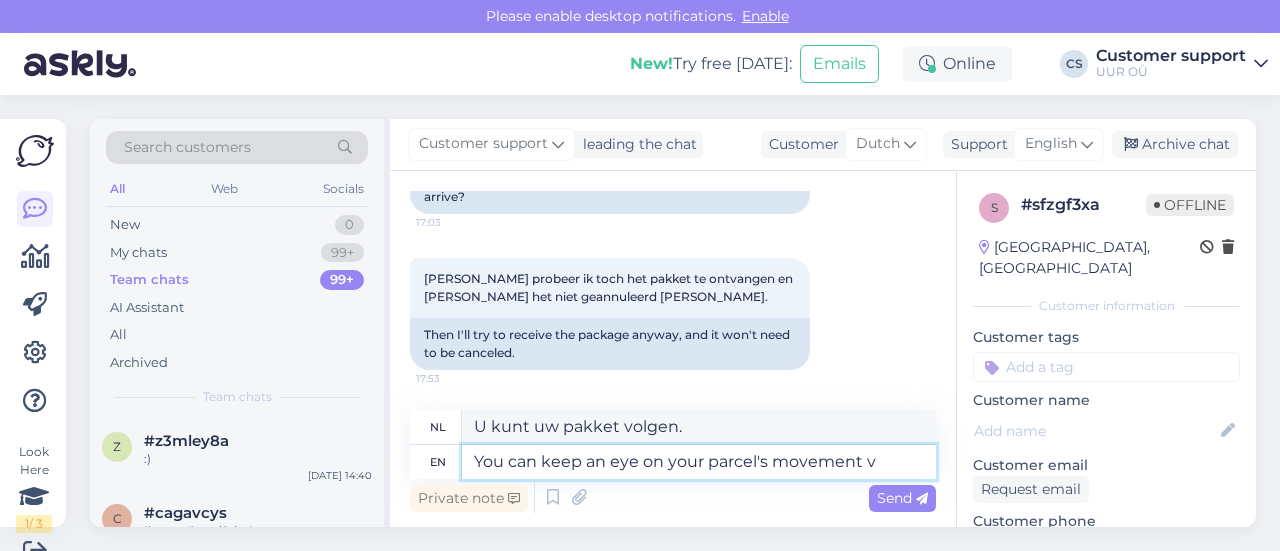 type on "U kunt de voortgang van uw pakket volgen." 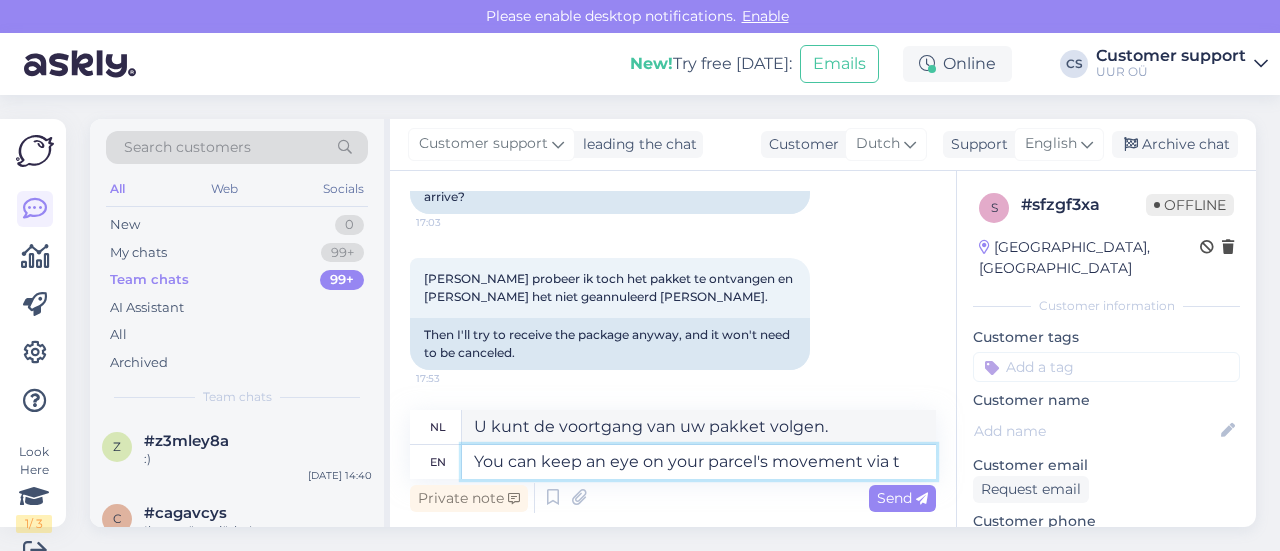 type on "You can keep an eye on your parcel's movement via th" 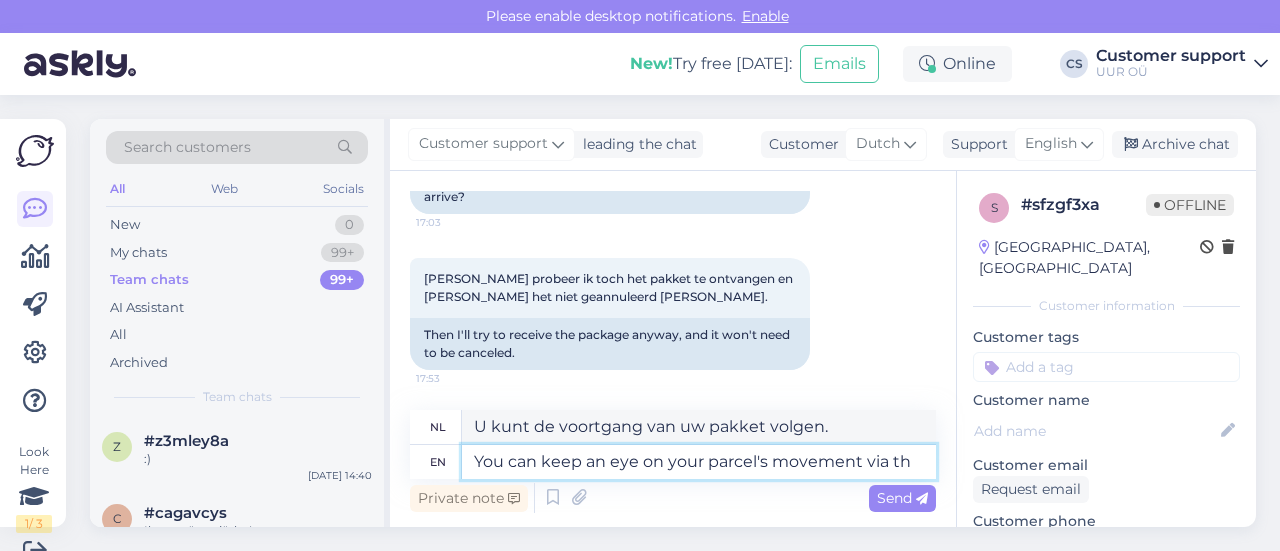 type on "U kunt de voortgang van uw pakket volgen via" 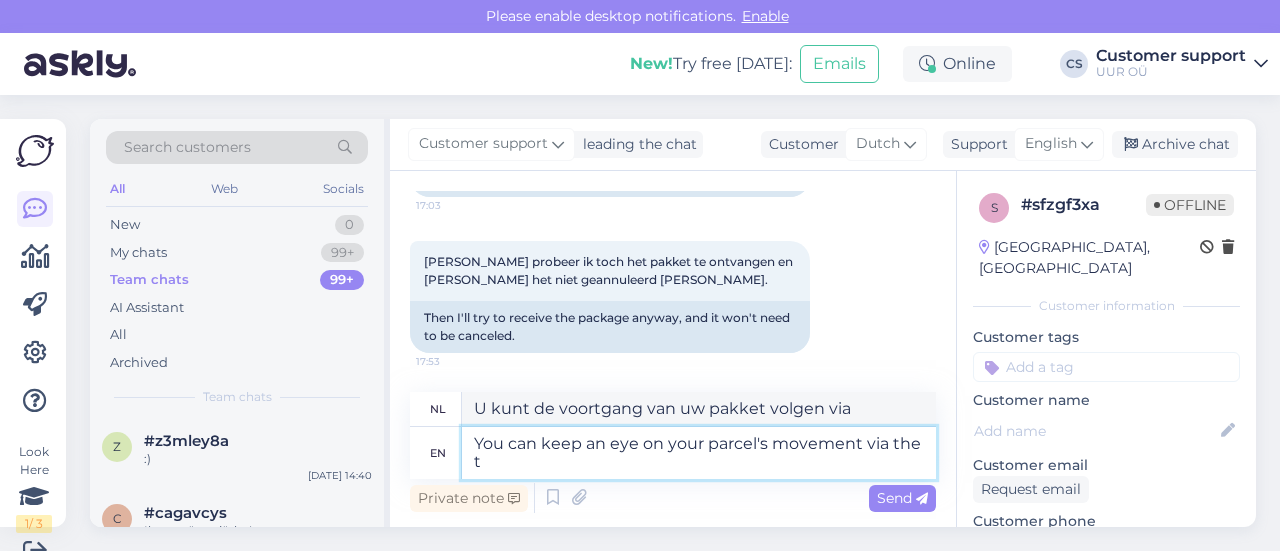 type on "You can keep an eye on your parcel's movement via the tr" 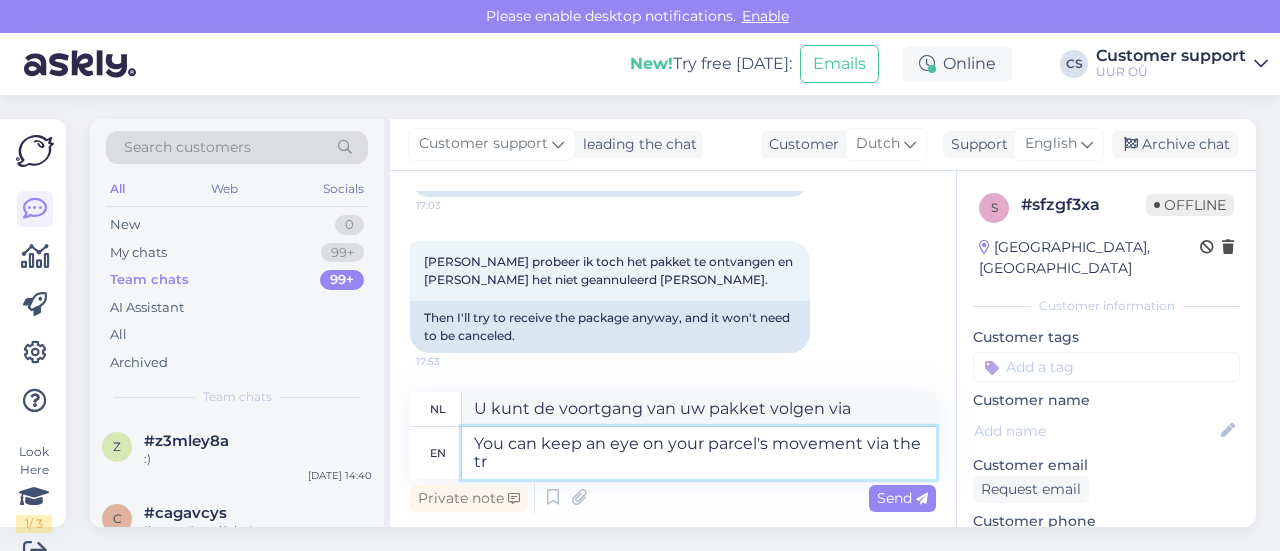 type on "U kunt de voortgang van uw pakket volgen via de" 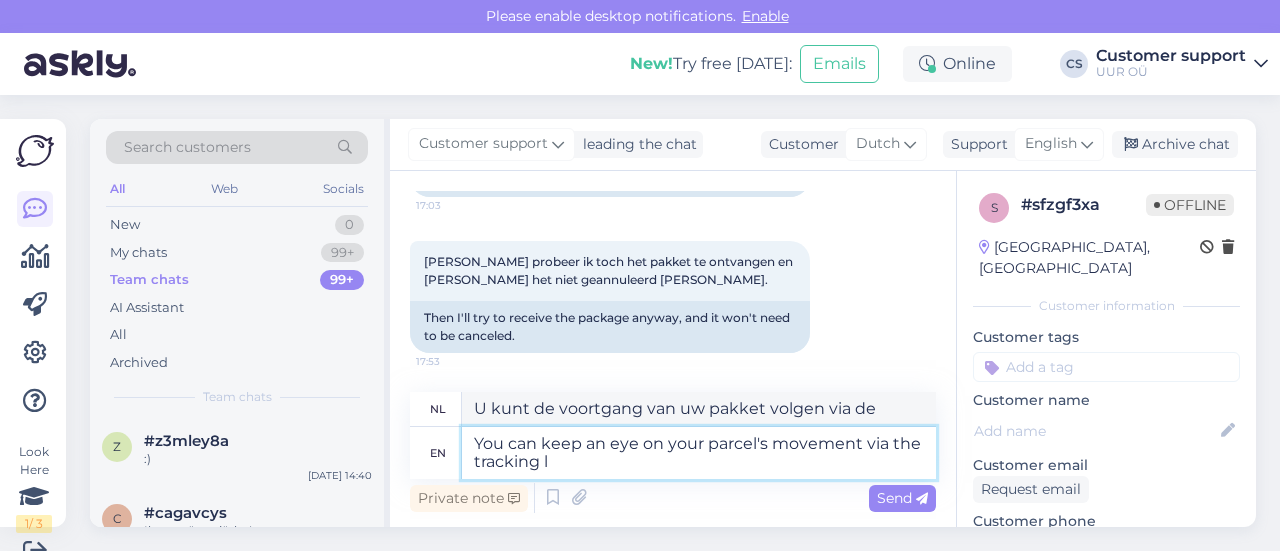 type on "You can keep an eye on your parcel's movement via the tracking li" 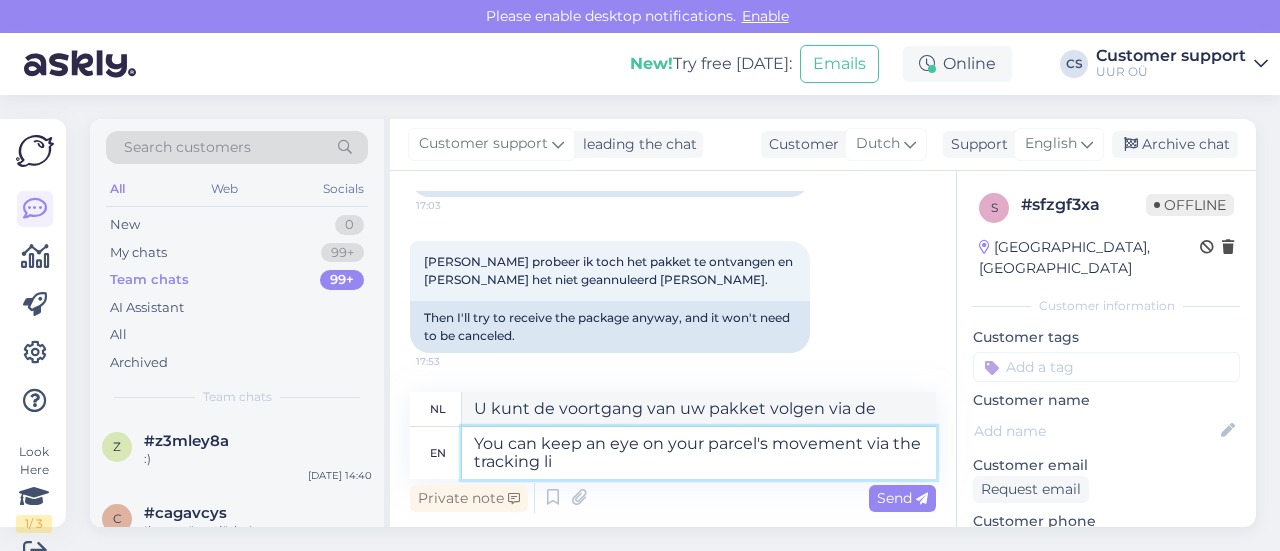 type on "U kunt de voortgang van uw pakket volgen via de tracking." 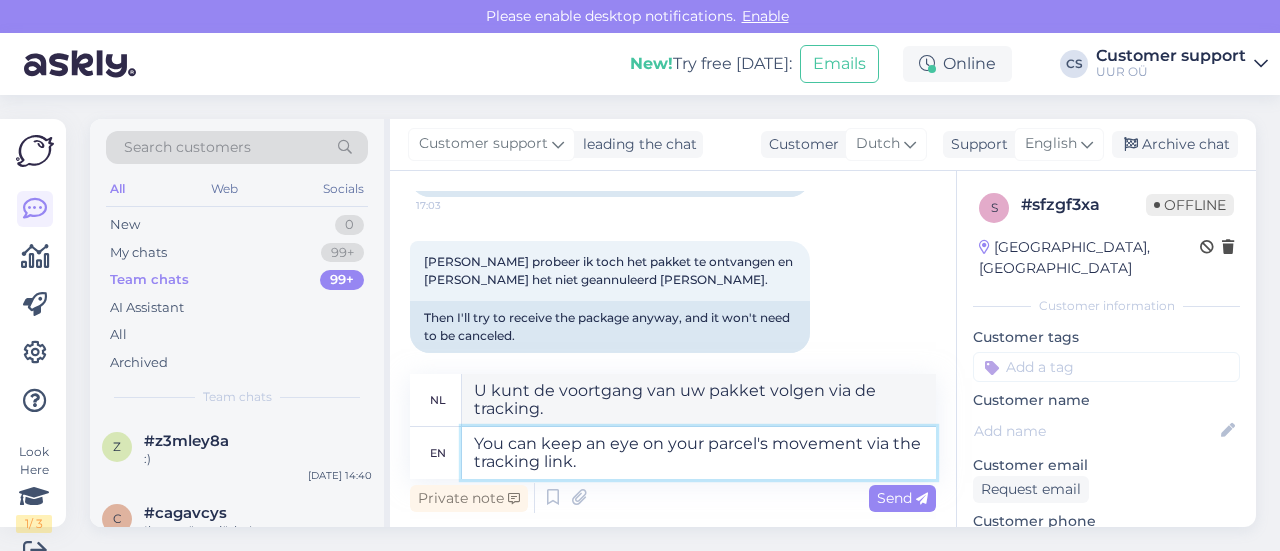 type on "You can keep an eye on your parcel's movement via the tracking link." 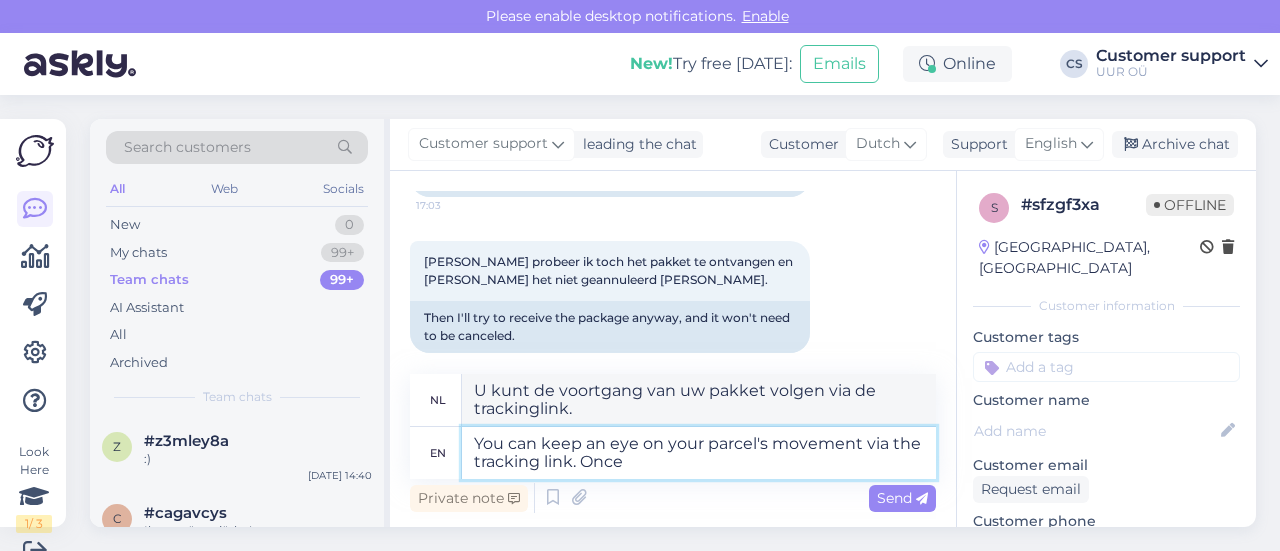 type on "You can keep an eye on your parcel's movement via the tracking link. Once" 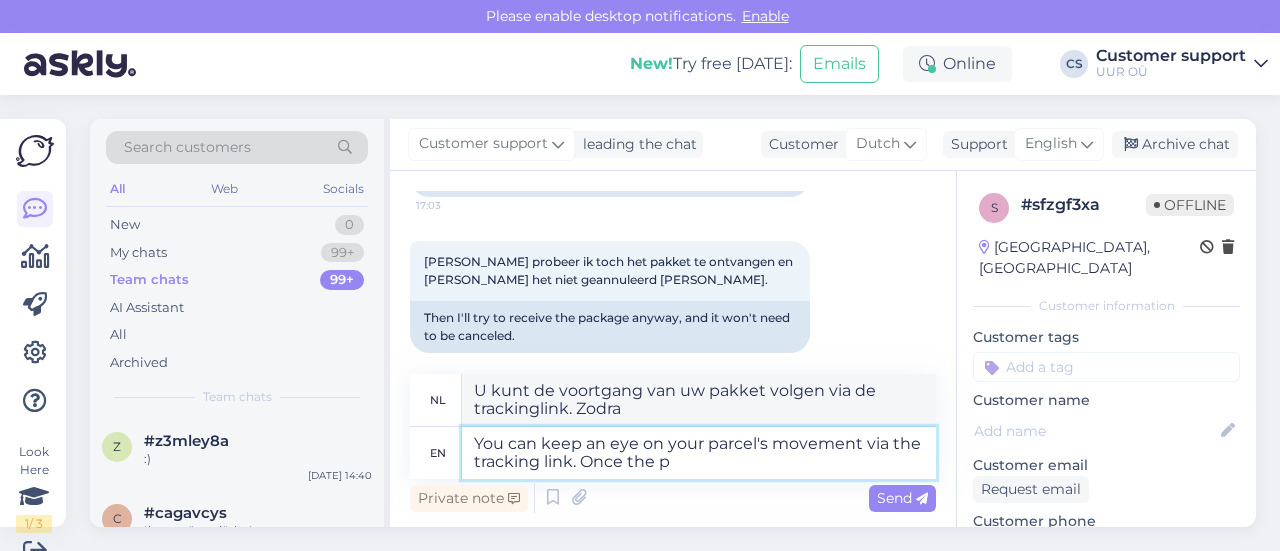 type on "You can keep an eye on your parcel's movement via the tracking link. Once the pa" 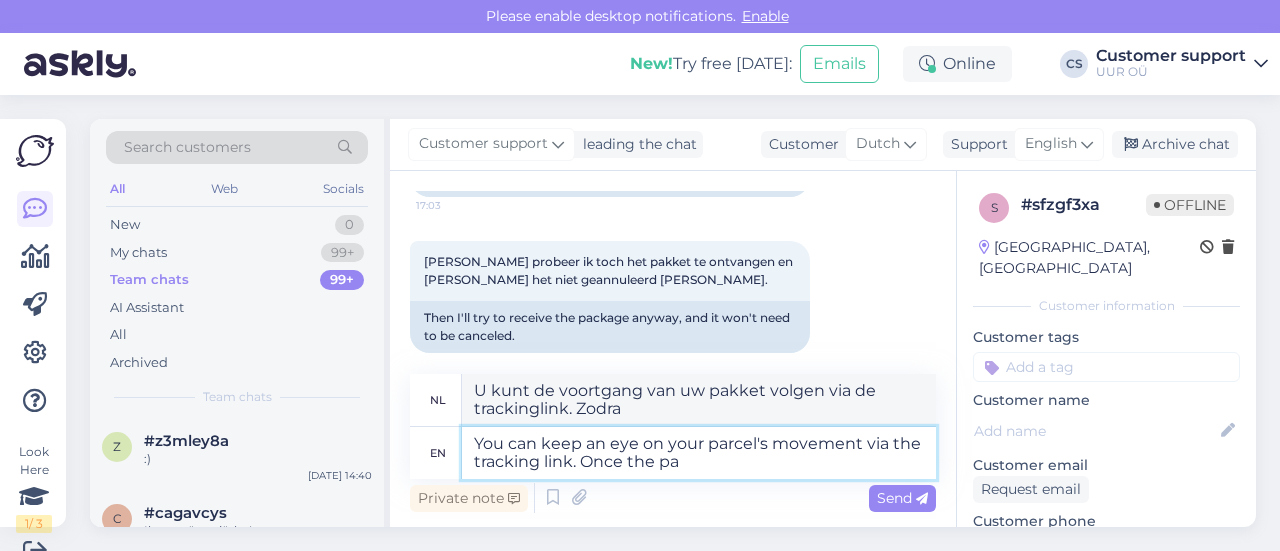 type on "U kunt de voortgang van uw pakket volgen via de trackinglink. Zodra de" 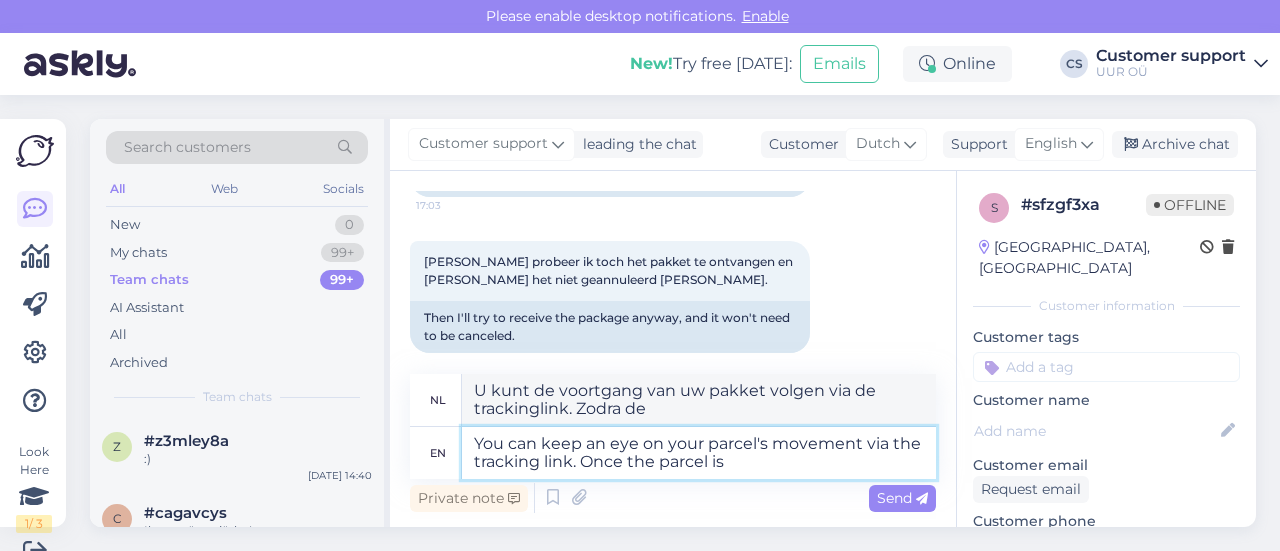 type on "You can keep an eye on your parcel's movement via the tracking link. Once the parcel is" 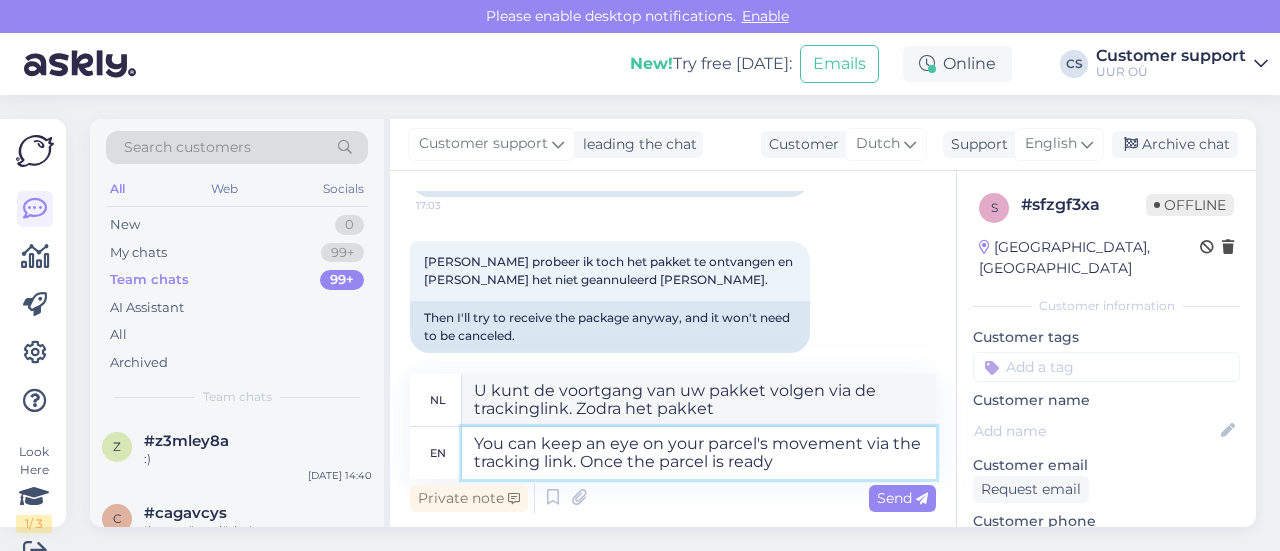 type on "You can keep an eye on your parcel's movement via the tracking link. Once the parcel is ready" 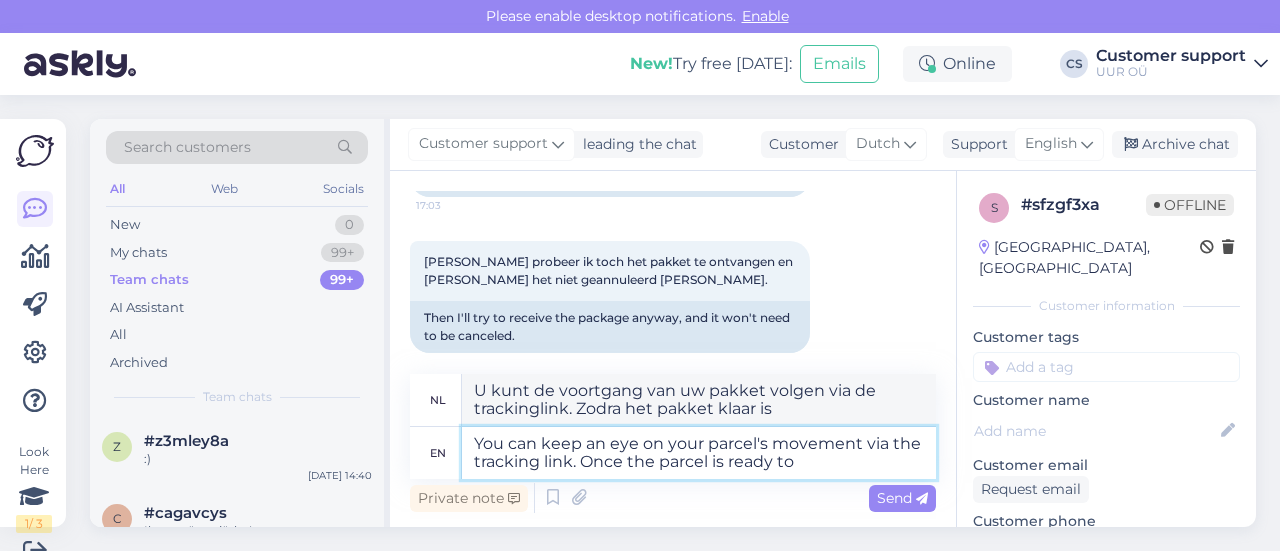 type on "You can keep an eye on your parcel's movement via the tracking link. Once the parcel is ready to b" 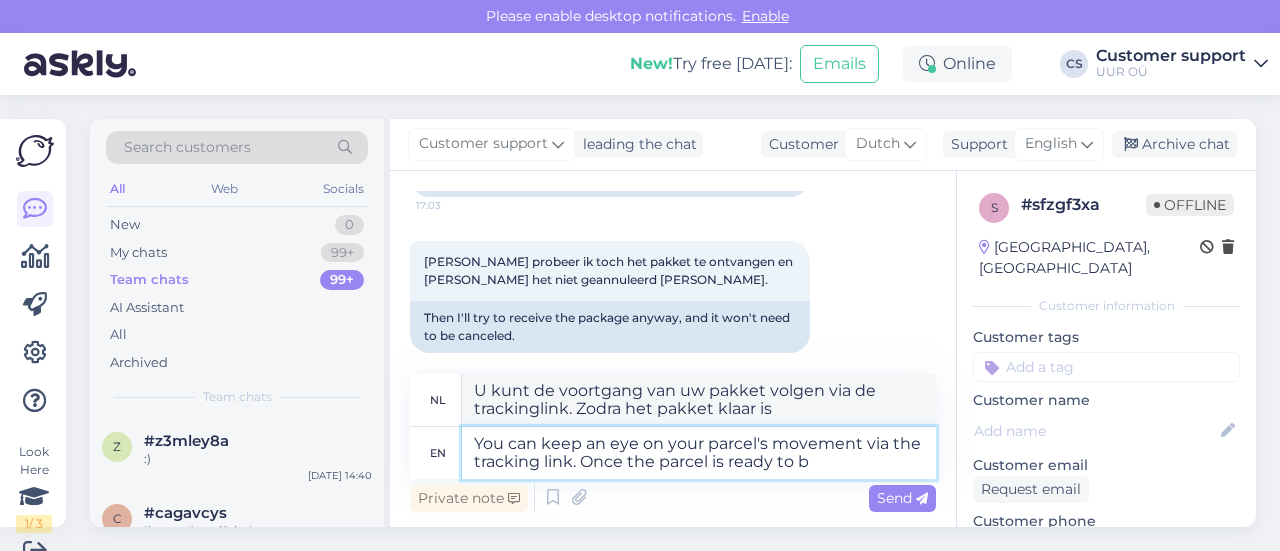 type on "U kunt de voortgang van uw pakket volgen via de trackinglink. Zodra het pakket klaar is om" 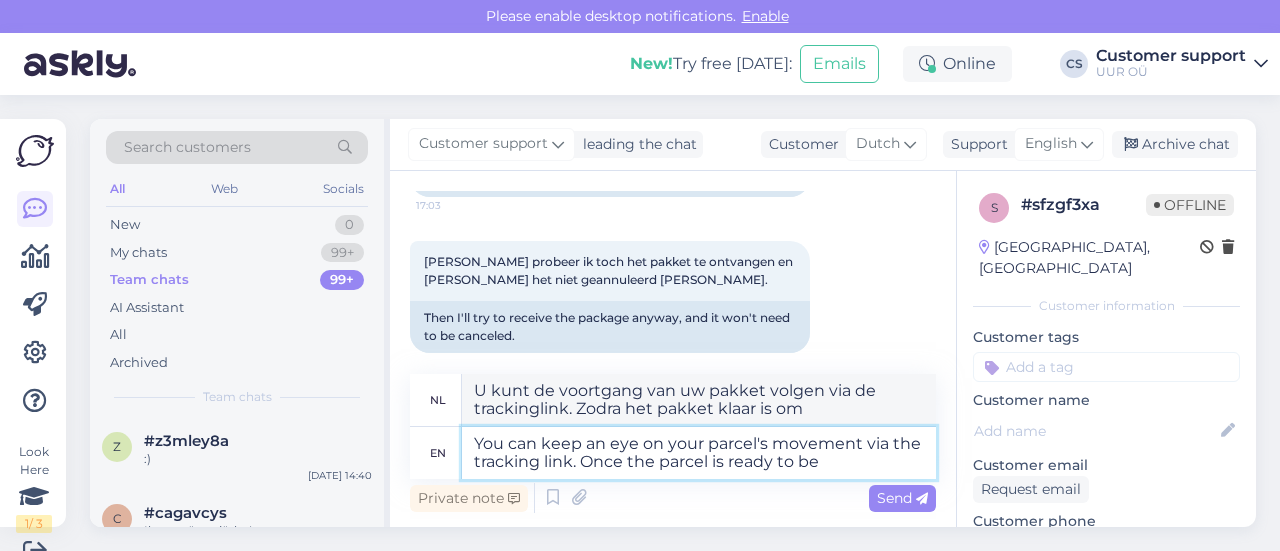 type on "You can keep an eye on your parcel's movement via the tracking link. Once the parcel is ready to be d" 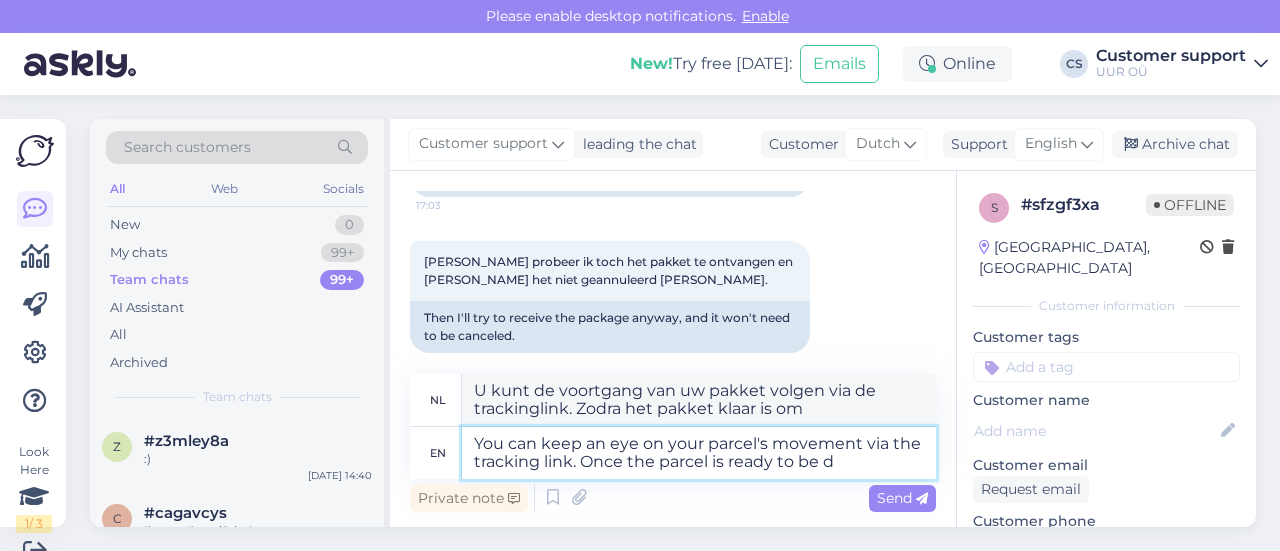 type on "U kunt de voortgang van uw pakket volgen via de trackinglink. Zodra het pakket klaar is om [PERSON_NAME]" 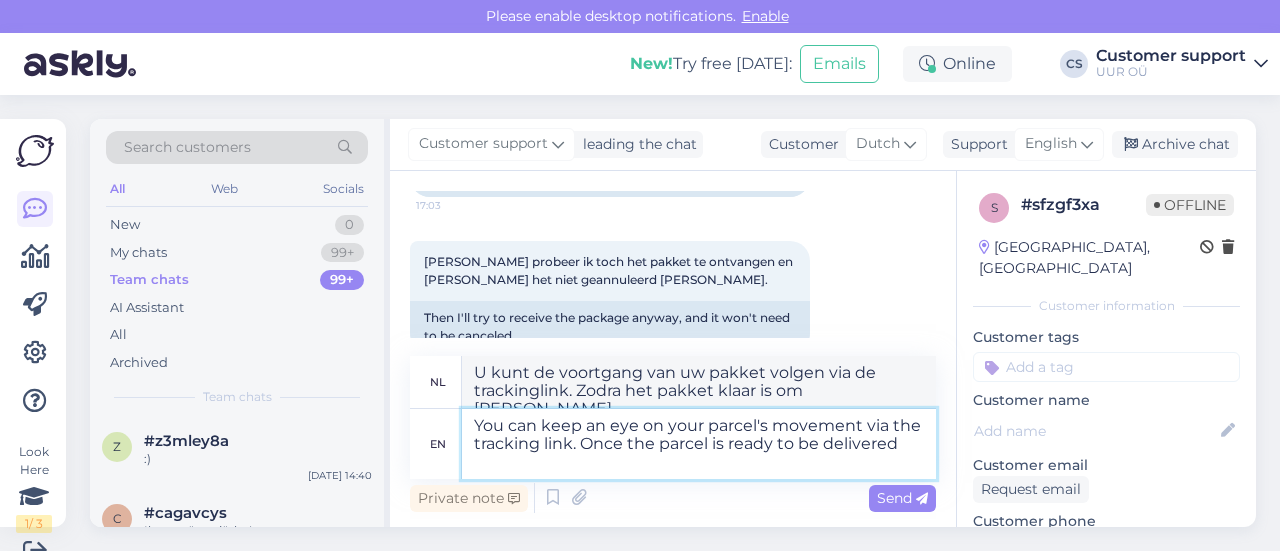 type on "You can keep an eye on your parcel's movement via the tracking link. Once the parcel is ready to be delivered o" 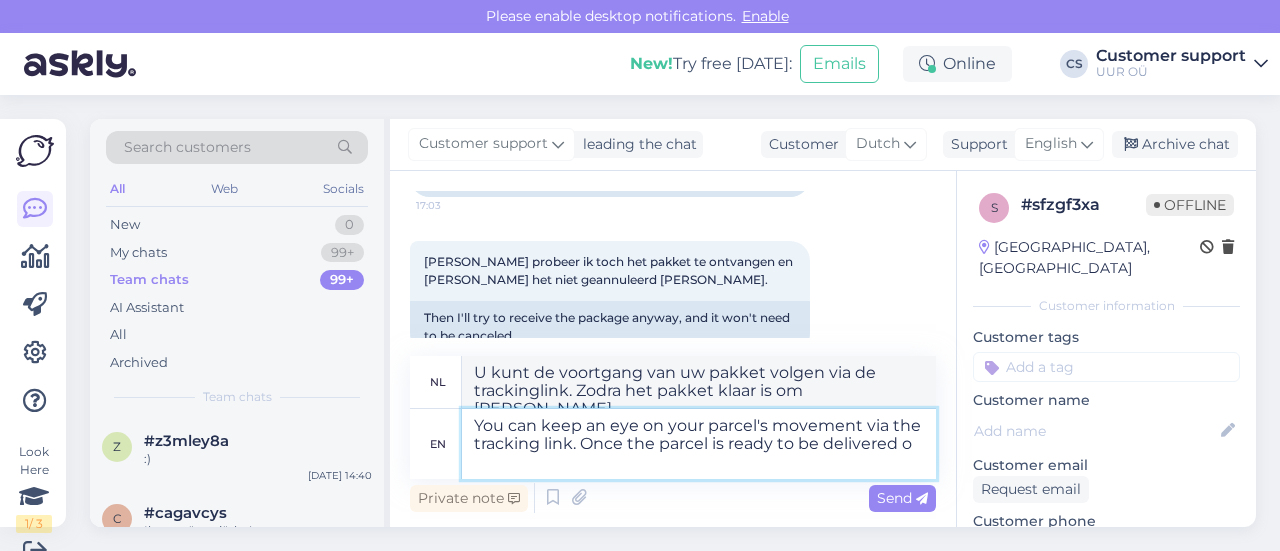 type on "U kunt de voortgang van uw pakket volgen via de trackinglink. Zodra het pakket klaar is voor bezorging..." 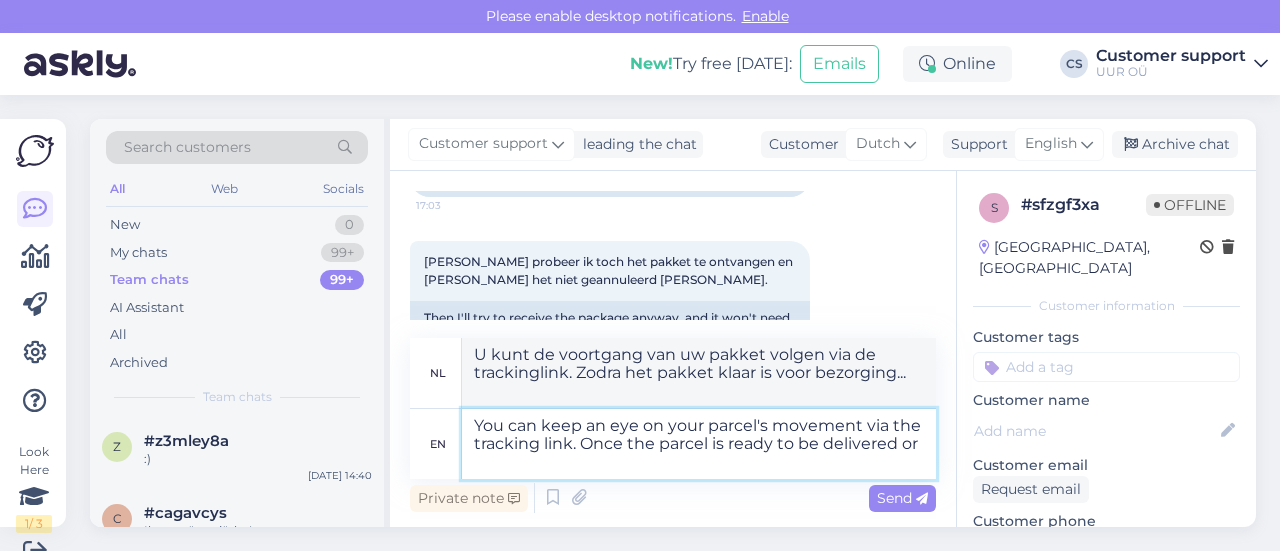 type on "You can keep an eye on your parcel's movement via the tracking link. Once the parcel is ready to be delivered or w" 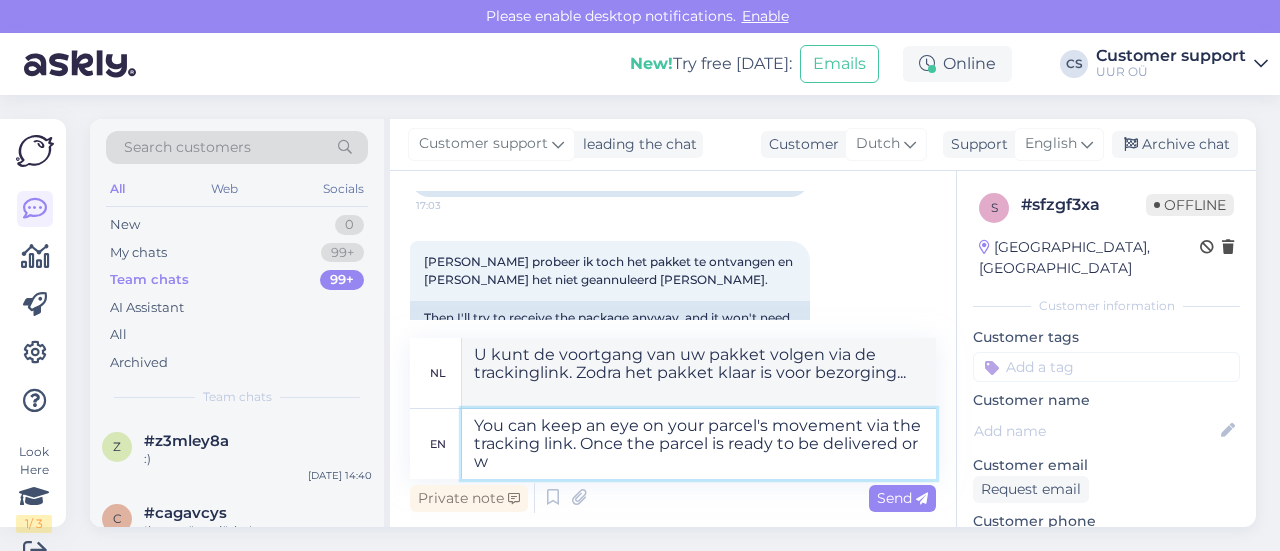 type on "U kunt de voortgang van uw pakket volgen via de trackinglink. Zodra het pakket klaar is voor bezorging of" 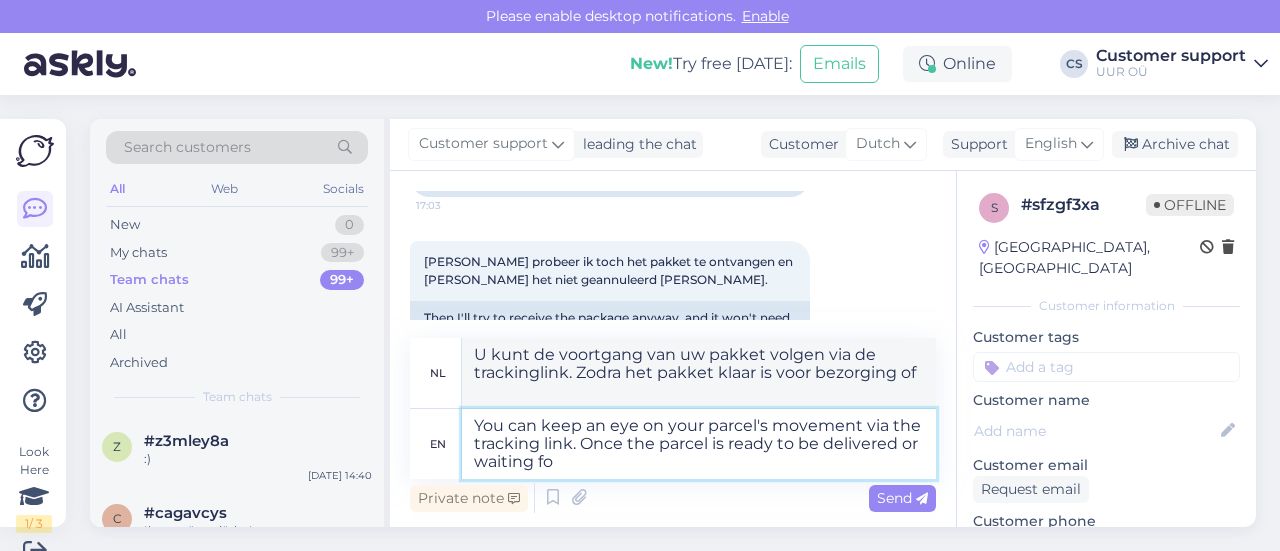 type on "You can keep an eye on your parcel's movement via the tracking link. Once the parcel is ready to be delivered or waiting for" 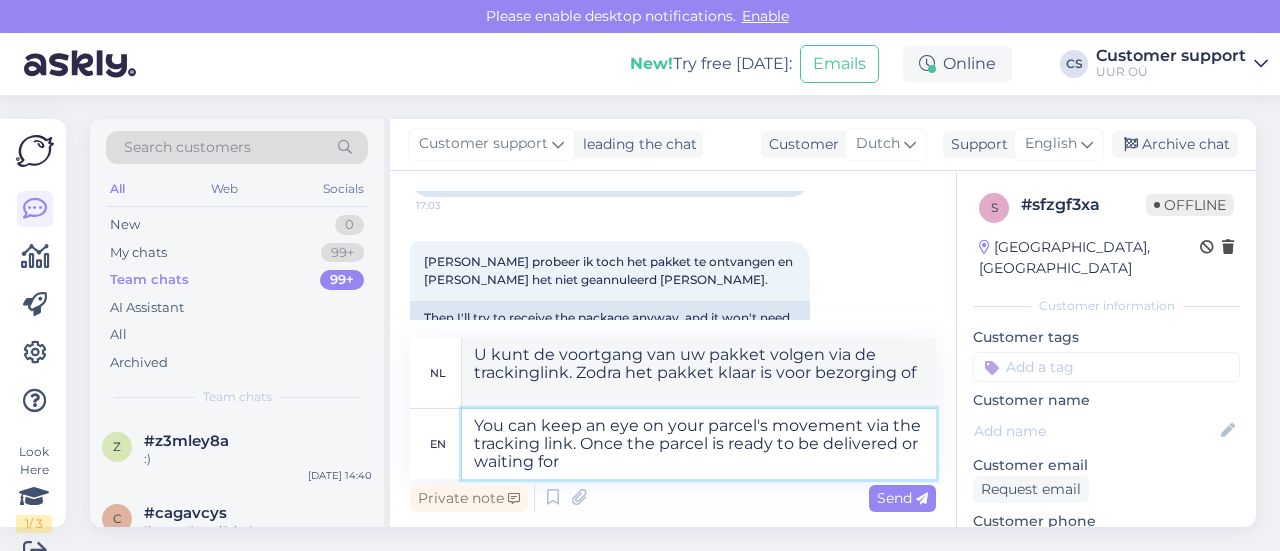 type on "U kunt de voortgang van uw pakket volgen via de trackinglink. Zodra het pakket klaar is voor bezorging of in afwachting is..." 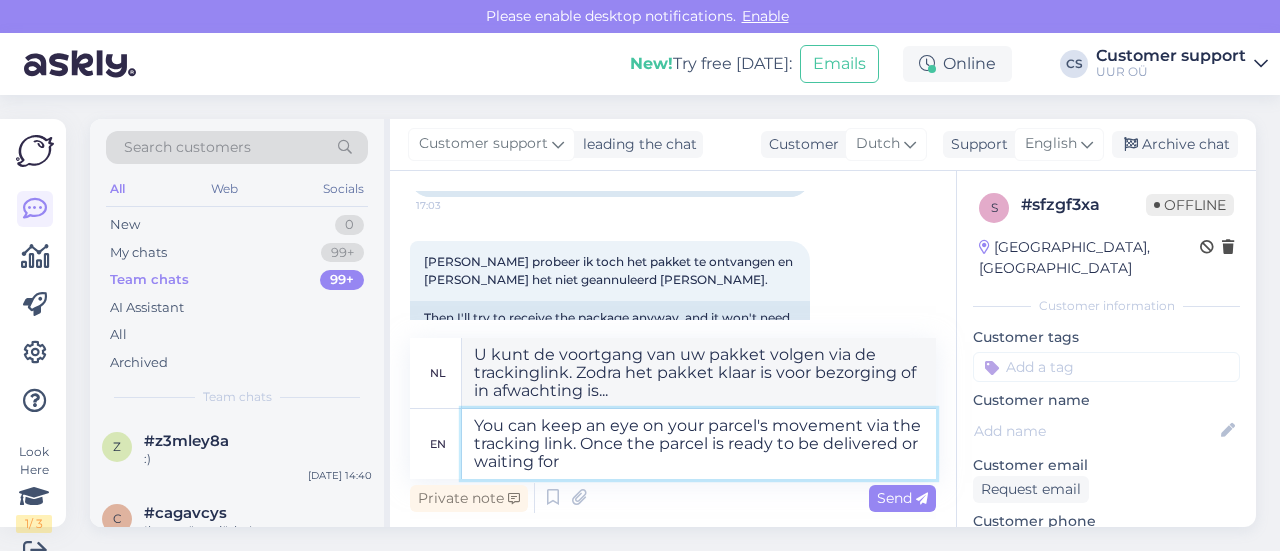 type on "You can keep an eye on your parcel's movement via the tracking link. Once the parcel is ready to be delivered or waiting for y" 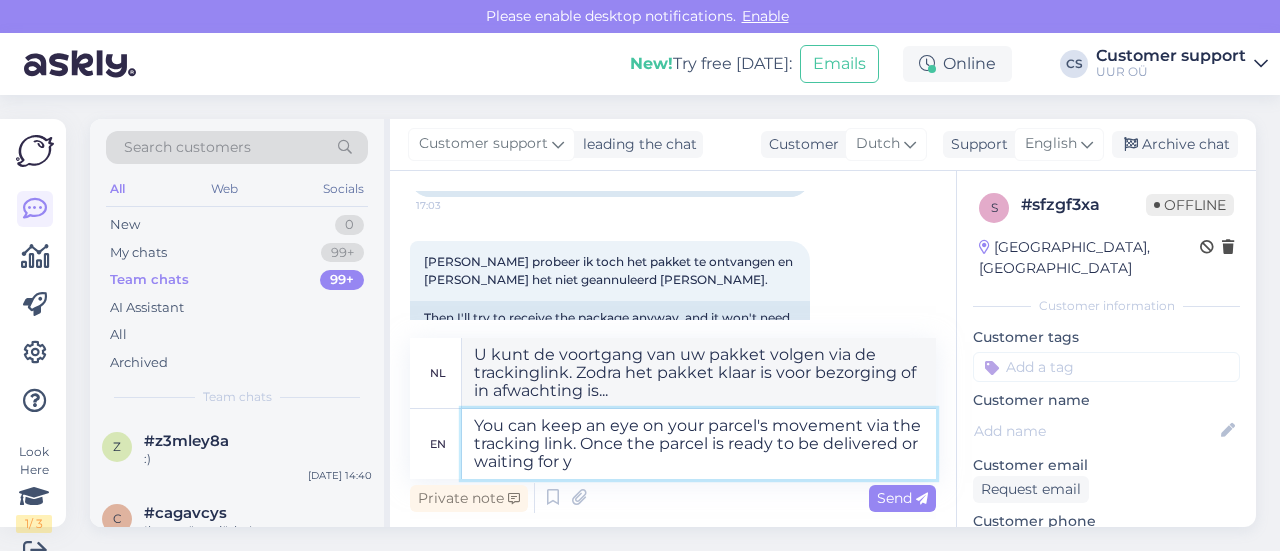 type on "U kunt de voortgang van uw pakket volgen via de trackinglink. Zodra het pakket klaar is voor bezorging of wacht op" 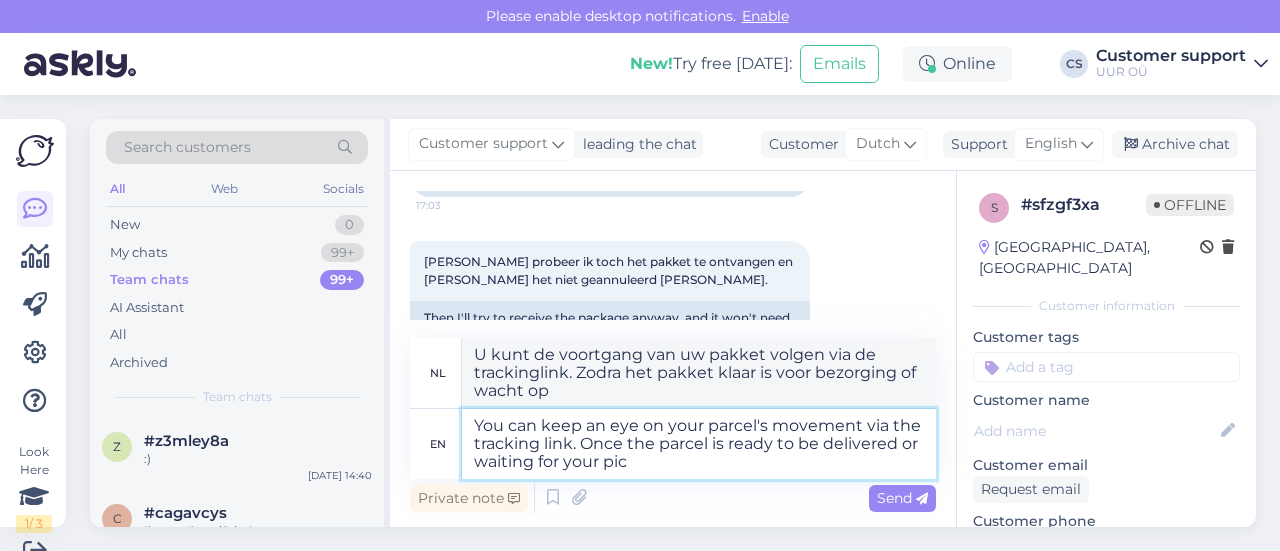 type on "You can keep an eye on your parcel's movement via the tracking link. Once the parcel is ready to be delivered or waiting for your pick" 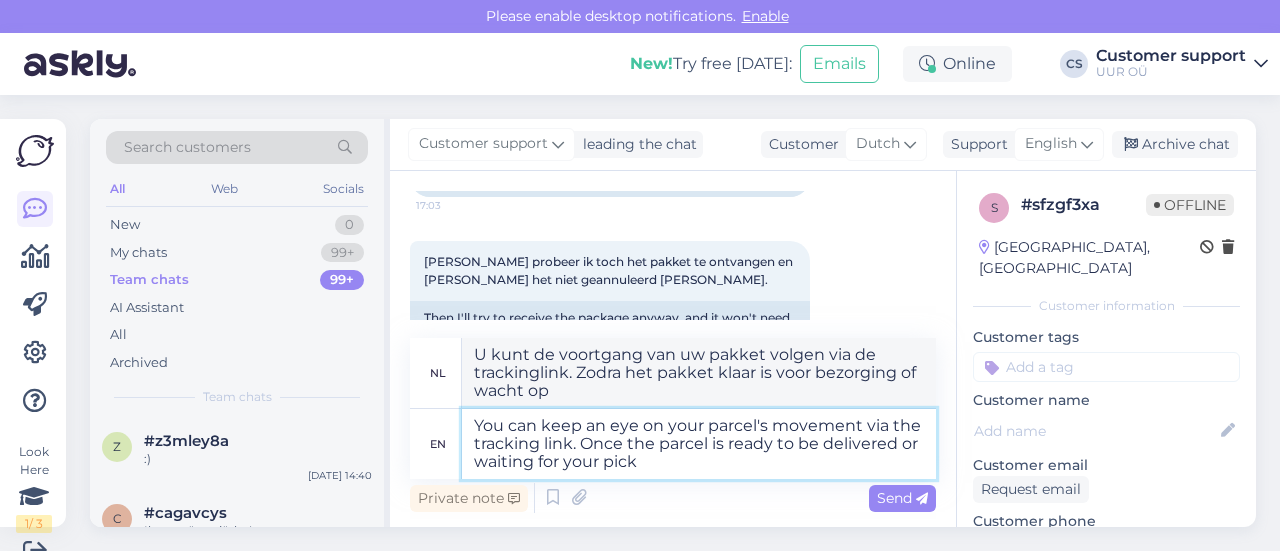 type on "U kunt de voortgang van uw pakket volgen via de trackinglink. Zodra het pakket klaar is voor bezorging of wacht op uw" 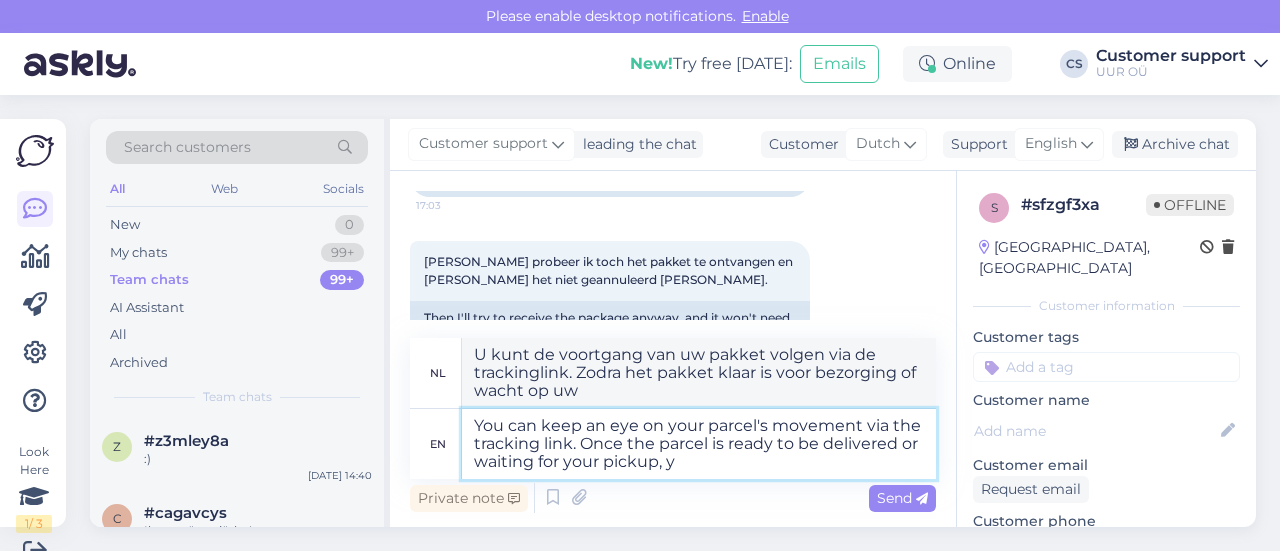 type on "You can keep an eye on your parcel's movement via the tracking link. Once the parcel is ready to be delivered or waiting for your pickup, yo" 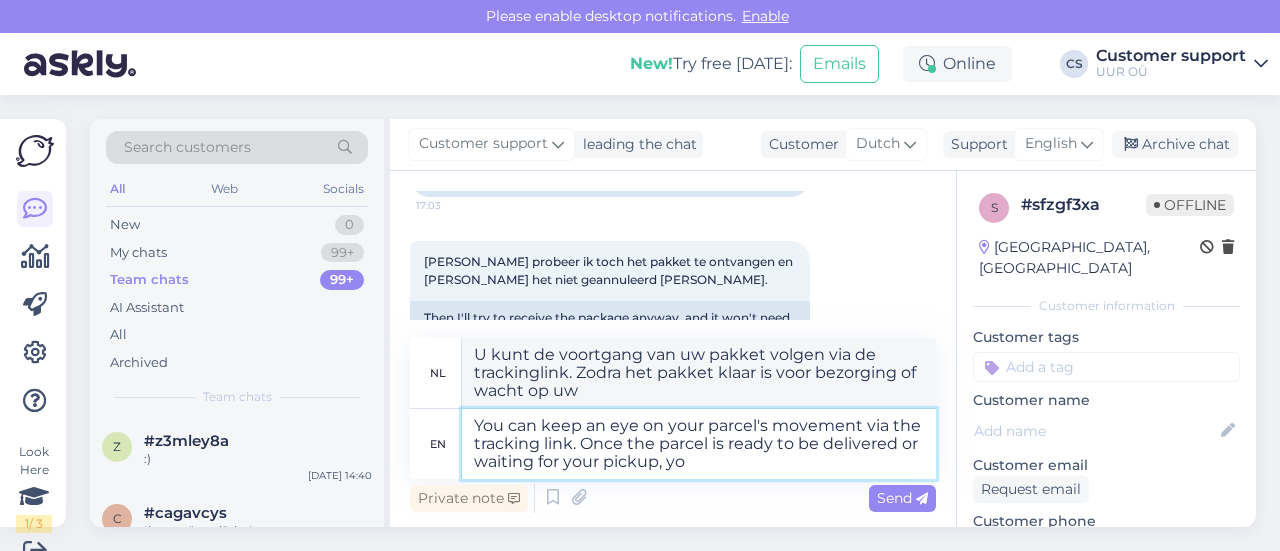type on "U kunt de voortgang van uw pakket volgen via de trackinglink. Zodra het pakket klaar is voor bezorging of u het kunt ophalen," 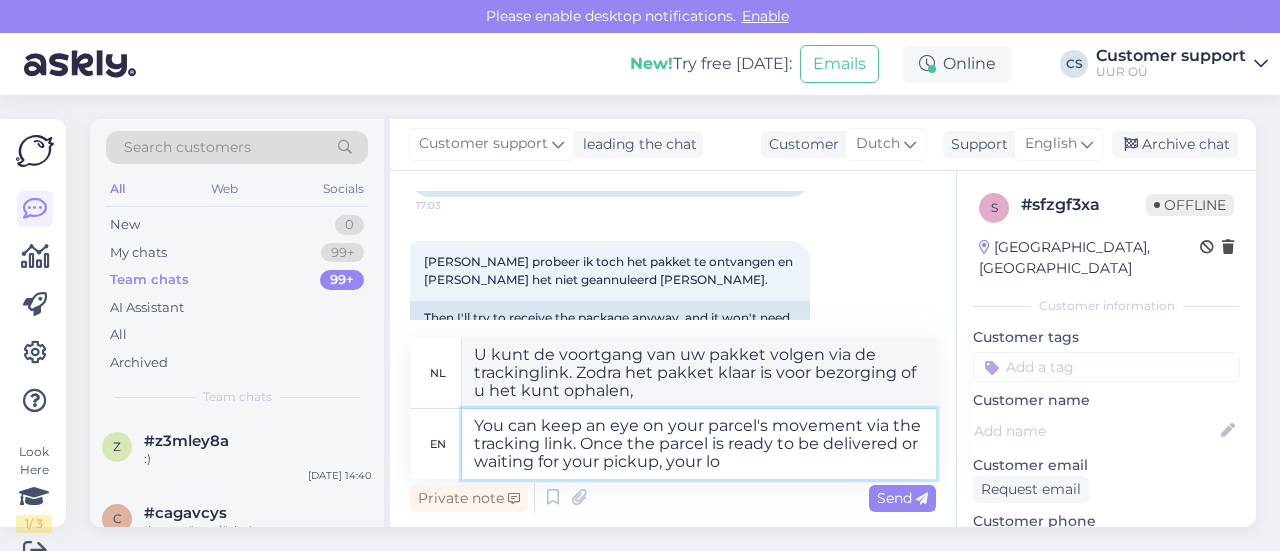 type on "You can keep an eye on your parcel's movement via the tracking link. Once the parcel is ready to be delivered or waiting for your pickup, your loc" 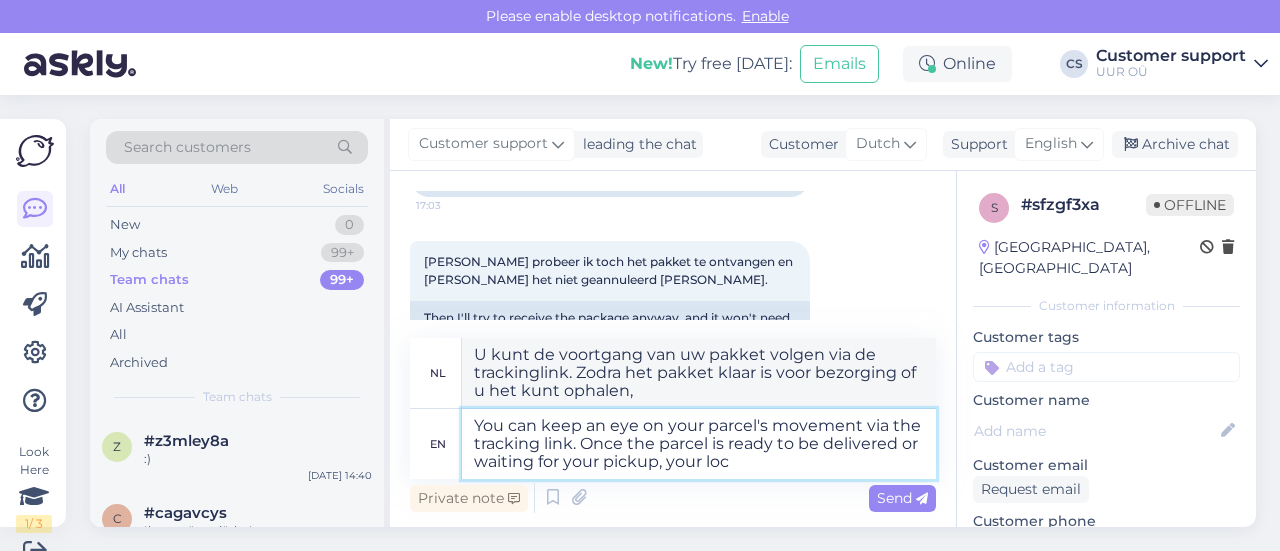 type on "U kunt de voortgang van uw pakket volgen via de trackinglink. Zodra het pakket klaar is voor bezorging of op te halen is, wordt u hiervan op de hoogte gesteld." 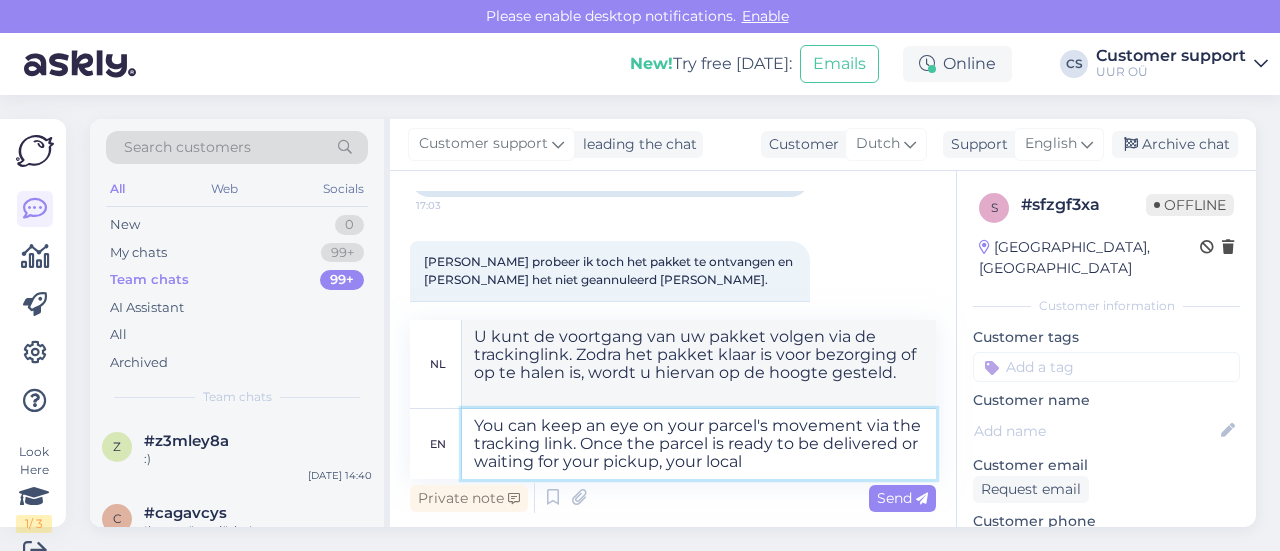 type on "You can keep an eye on your parcel's movement via the tracking link. Once the parcel is ready to be delivered or waiting for your pickup, your local" 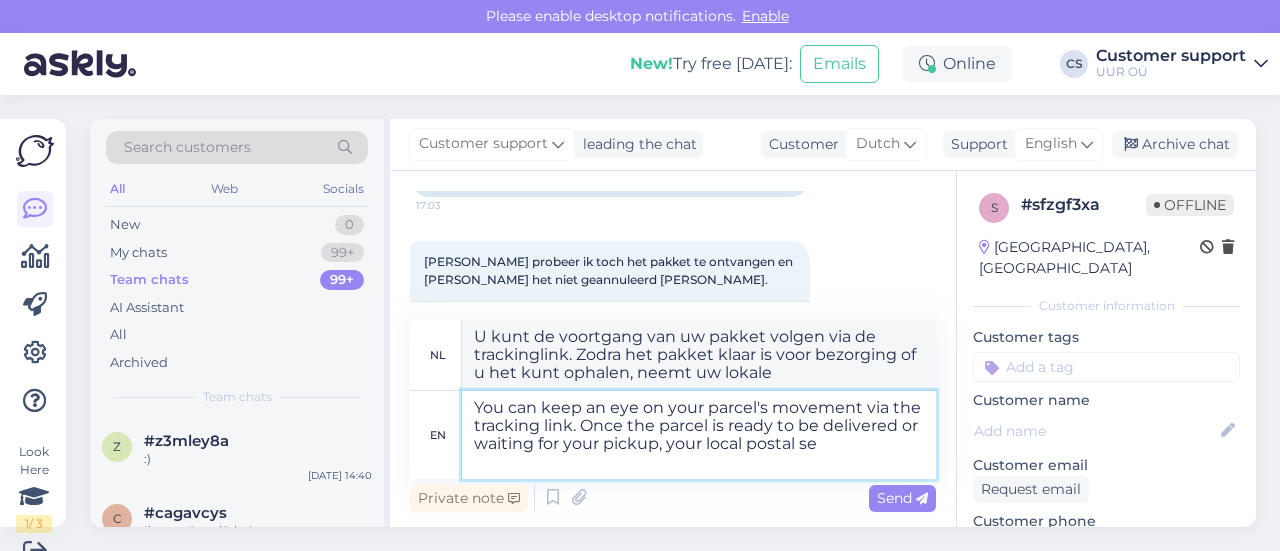 type on "You can keep an eye on your parcel's movement via the tracking link. Once the parcel is ready to be delivered or waiting for your pickup, your local postal ser" 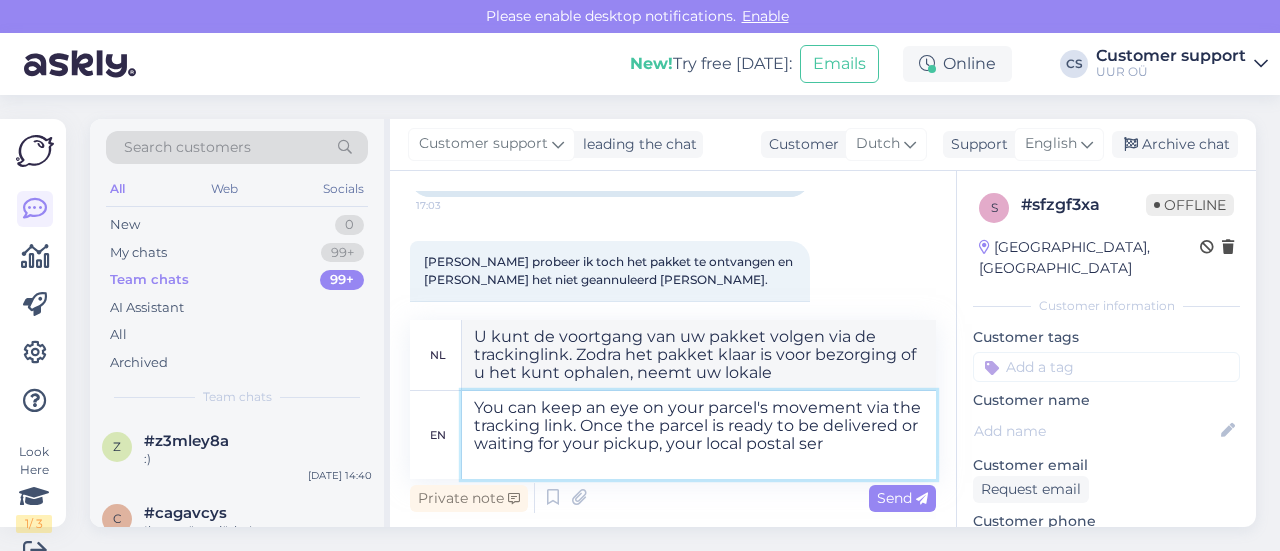 type on "U kunt de voortgang van uw pakket volgen via de trackinglink. Zodra het pakket klaar is voor bezorging of op te halen is bij uw plaatselijke postkantoor," 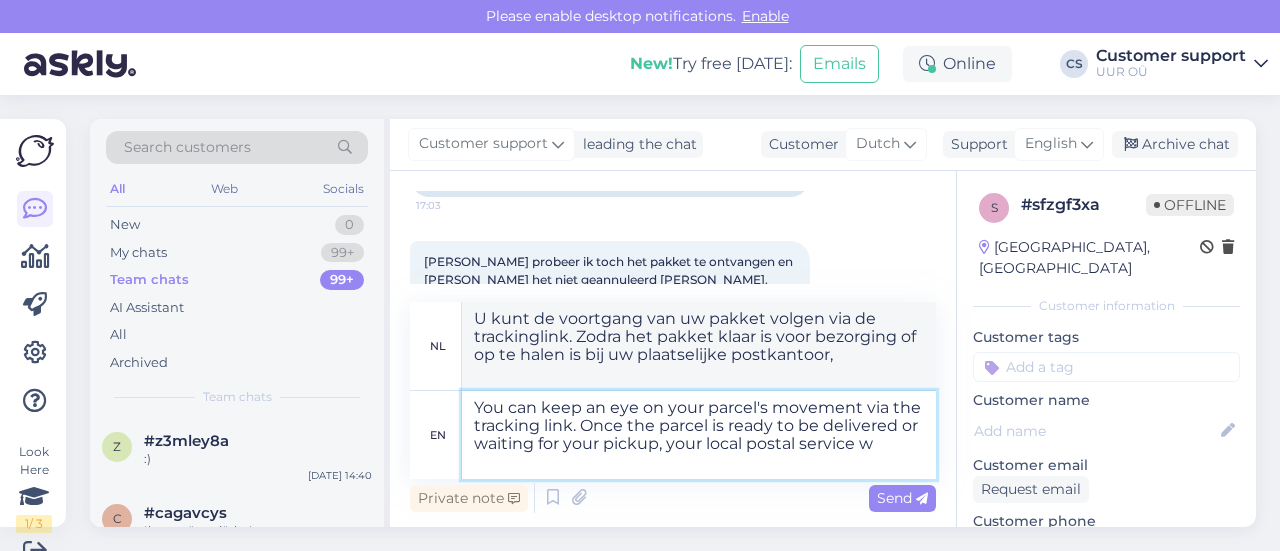 type on "You can keep an eye on your parcel's movement via the tracking link. Once the parcel is ready to be delivered or waiting for your pickup, your local postal service wi" 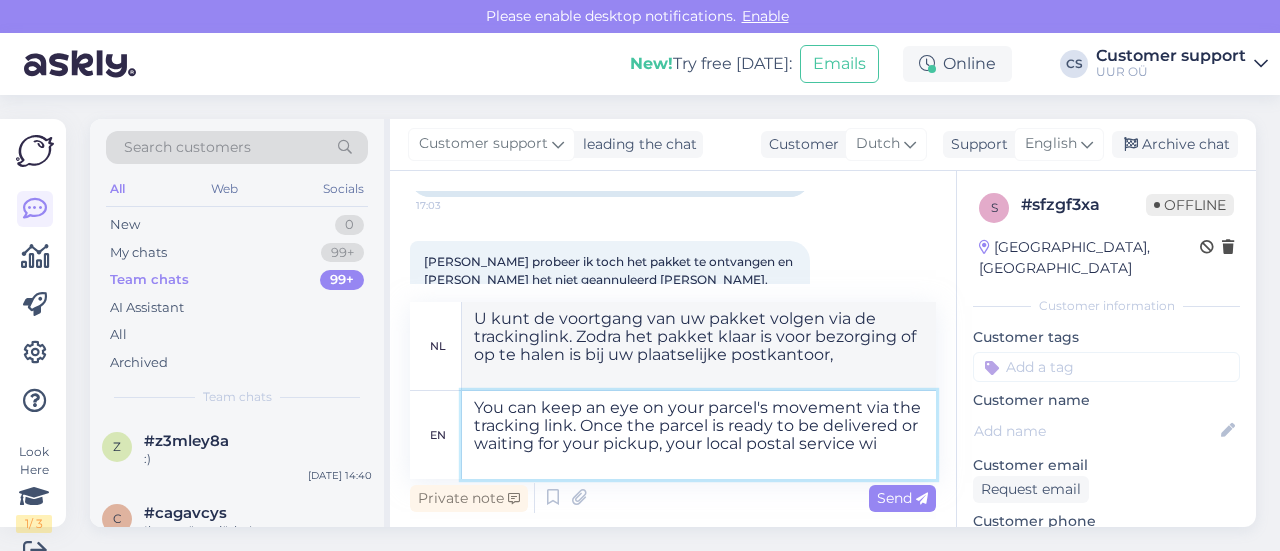 type on "U kunt de voortgang van uw pakket volgen via de trackinglink. Zodra het pakket klaar is voor bezorging of op te halen is bij uw plaatselijke postkantoor" 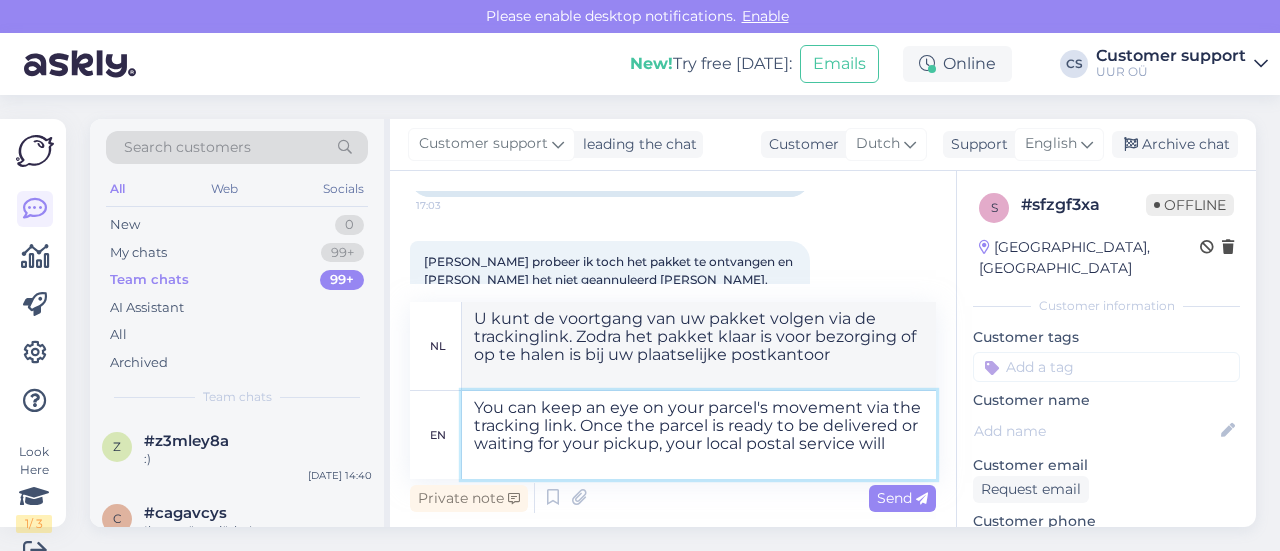 type on "You can keep an eye on your parcel's movement via the tracking link. Once the parcel is ready to be delivered or waiting for your pickup, your local postal service will" 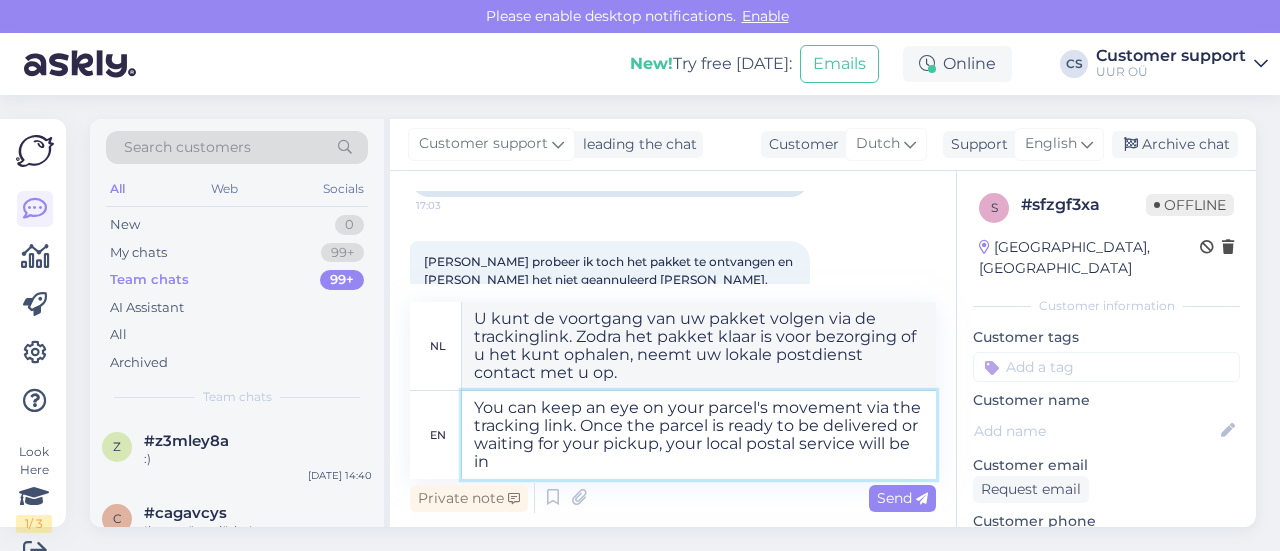type on "You can keep an eye on your parcel's movement via the tracking link. Once the parcel is ready to be delivered or waiting for your pickup, your local postal service will be in" 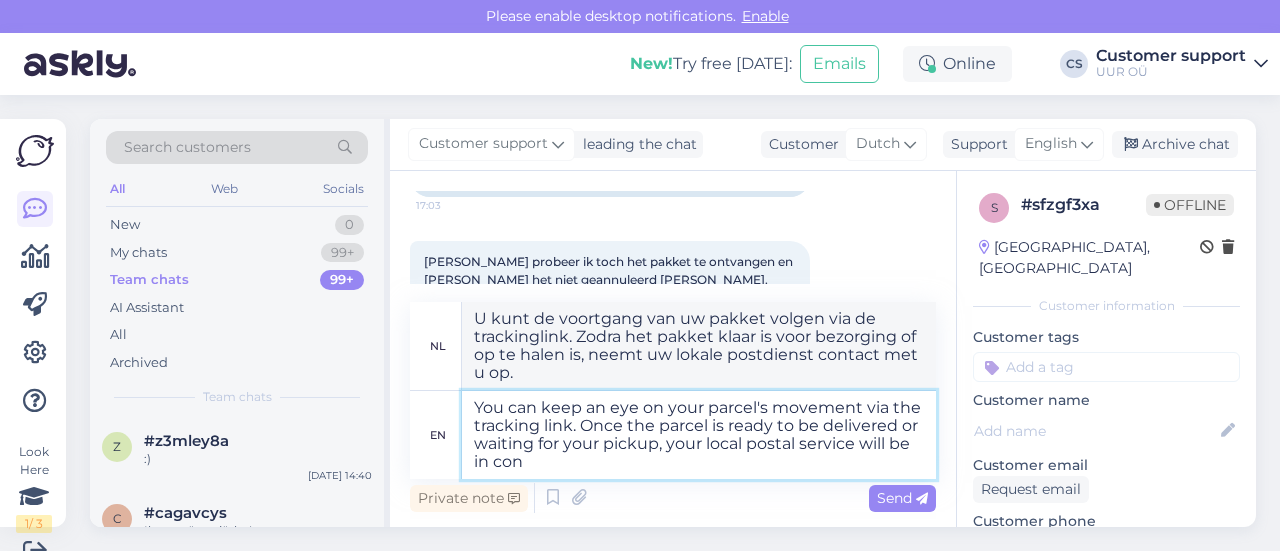 type on "You can keep an eye on your parcel's movement via the tracking link. Once the parcel is ready to be delivered or waiting for your pickup, your local postal service will be in cont" 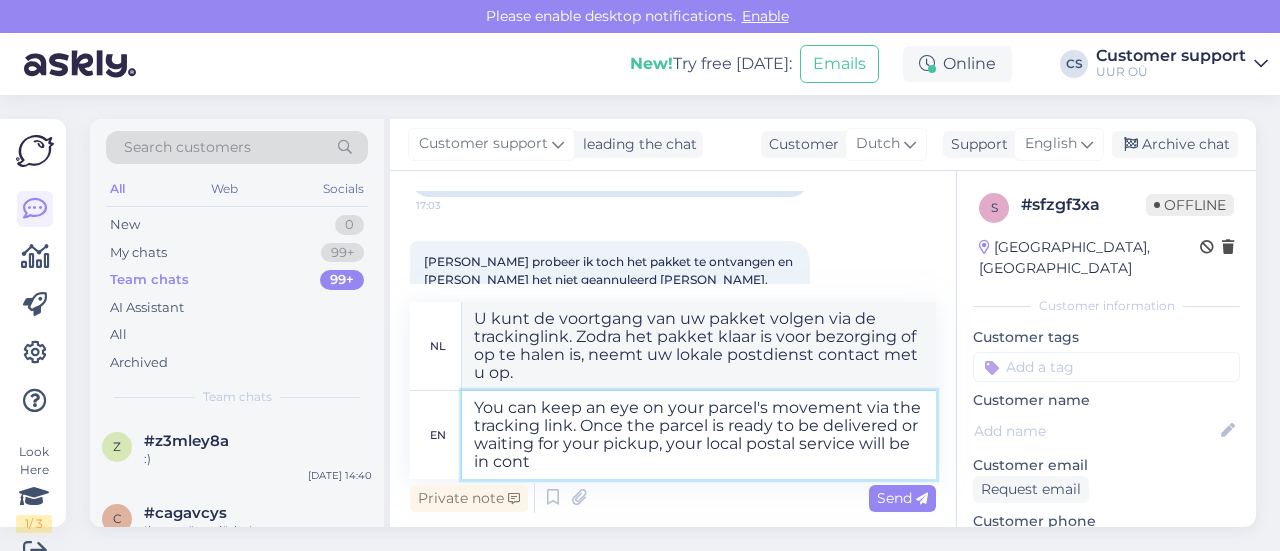 type on "U kunt de voortgang van uw pakket volgen via de trackinglink. Zodra het pakket klaar is voor bezorging of u het kunt ophalen, neemt uw lokale postdienst contact met u op." 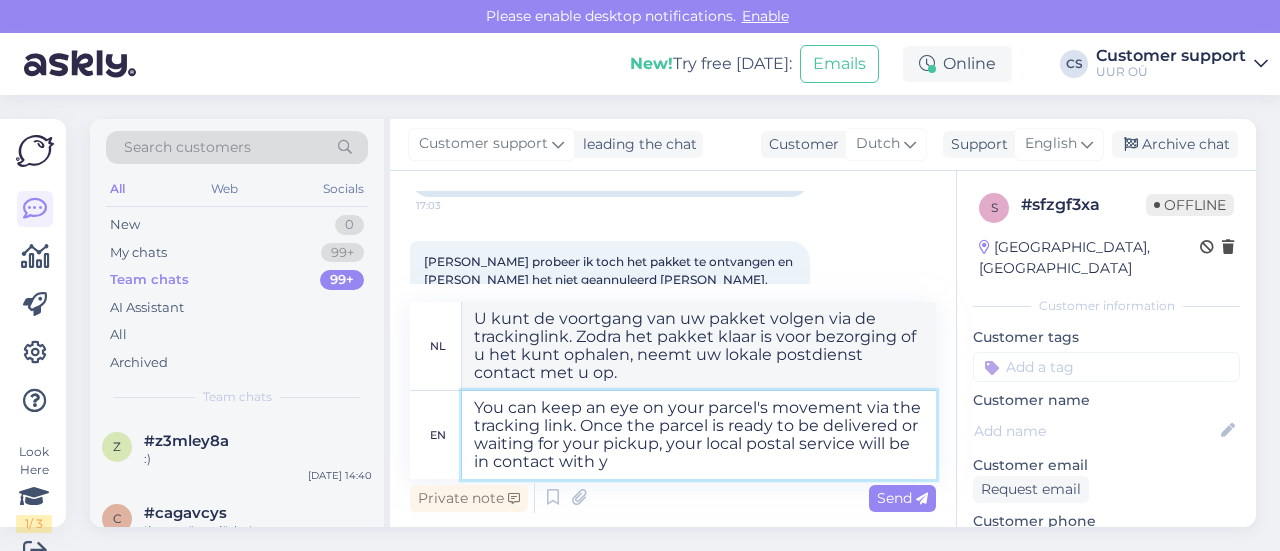 type on "You can keep an eye on your parcel's movement via the tracking link. Once the parcel is ready to be delivered or waiting for your pickup, your local postal service will be in contact with yo" 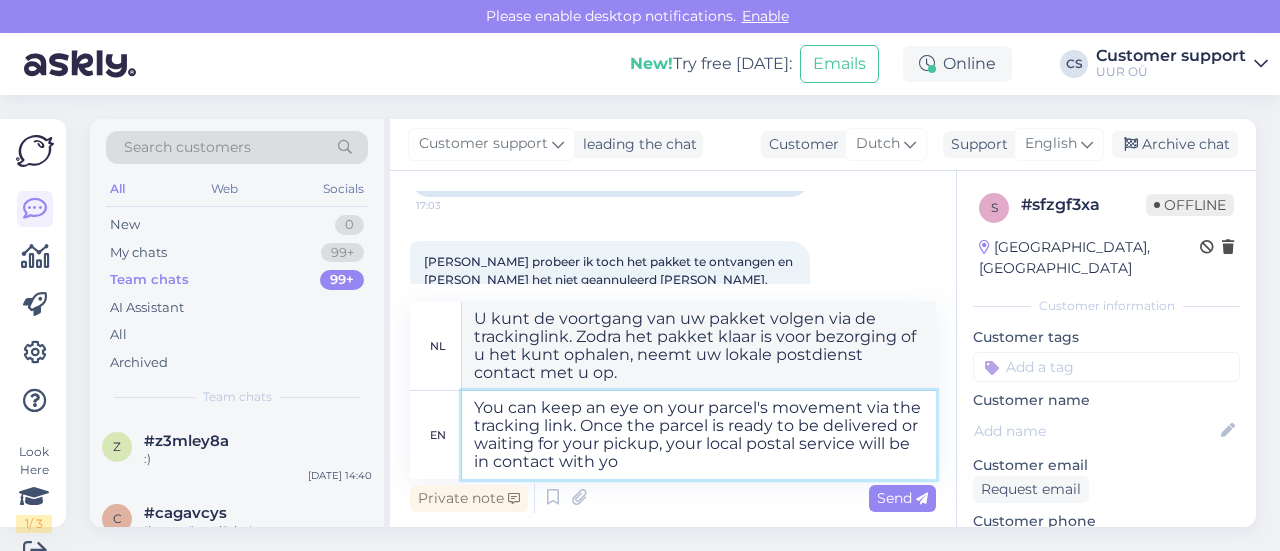 type on "U kunt de voortgang van uw pakket volgen via de trackinglink. Zodra het pakket klaar is voor bezorging of op te halen is, neemt uw lokale postdienst contact met u op." 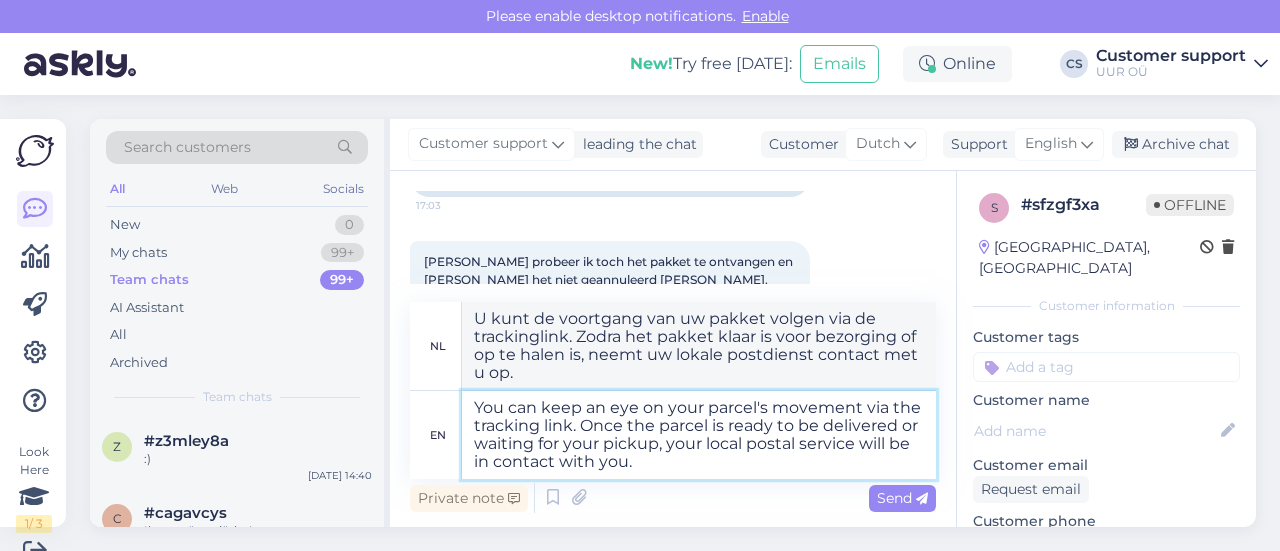 type on "You can keep an eye on your parcel's movement via the tracking link. Once the parcel is ready to be delivered or waiting for your pickup, your local postal service will be in contact with you." 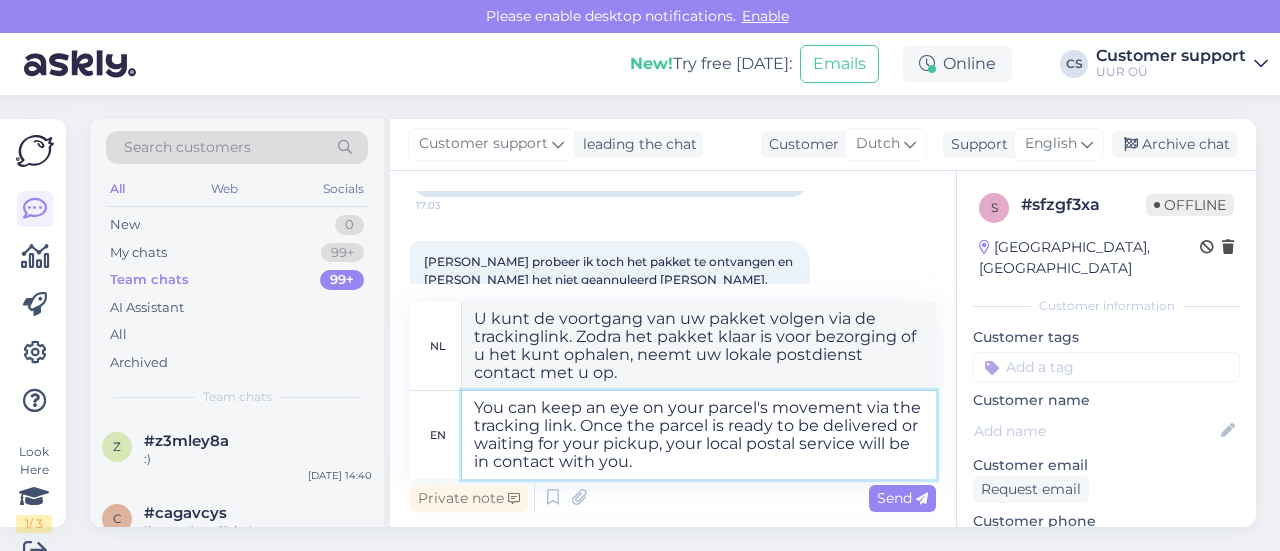 click on "You can keep an eye on your parcel's movement via the tracking link. Once the parcel is ready to be delivered or waiting for your pickup, your local postal service will be in contact with you." at bounding box center [699, 435] 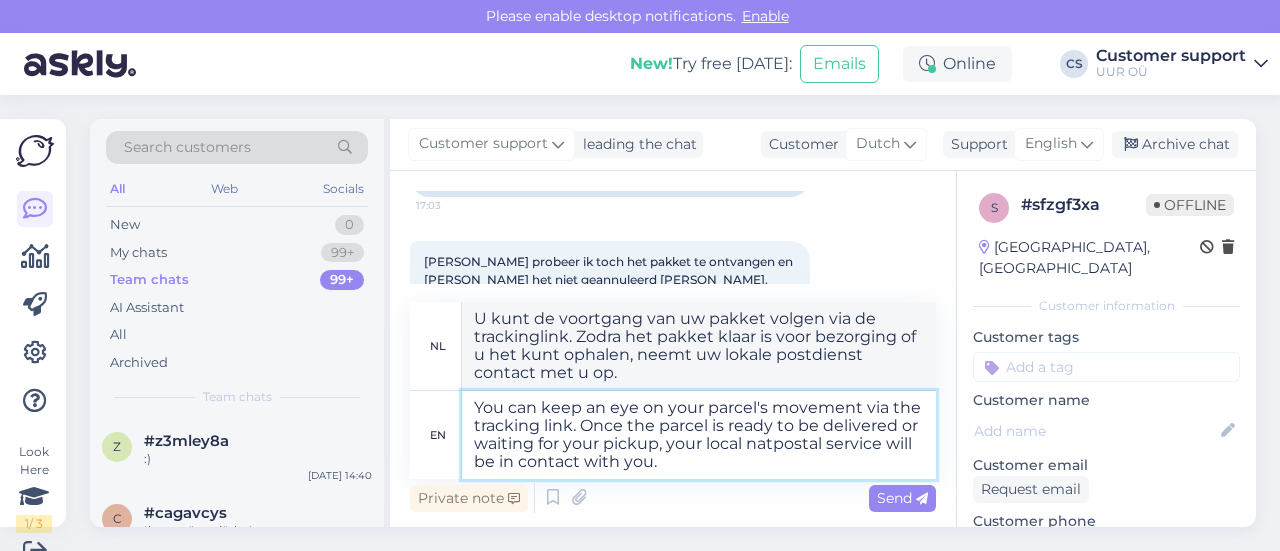 type on "You can keep an eye on your parcel's movement via the tracking link. Once the parcel is ready to be delivered or waiting for your pickup, your local natipostal service will be in contact with you." 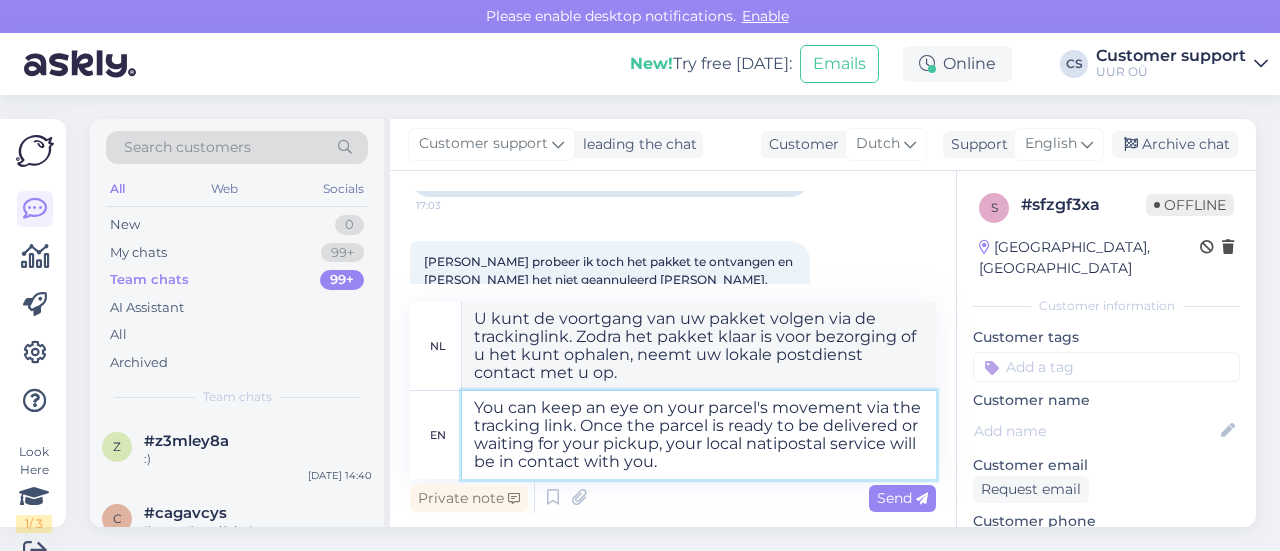 type on "U kunt de voortgang van uw pakket volgen via de trackinglink. Zodra het pakket klaar is voor bezorging of op te halen is, neemt uw lokale postdienst contact met u op." 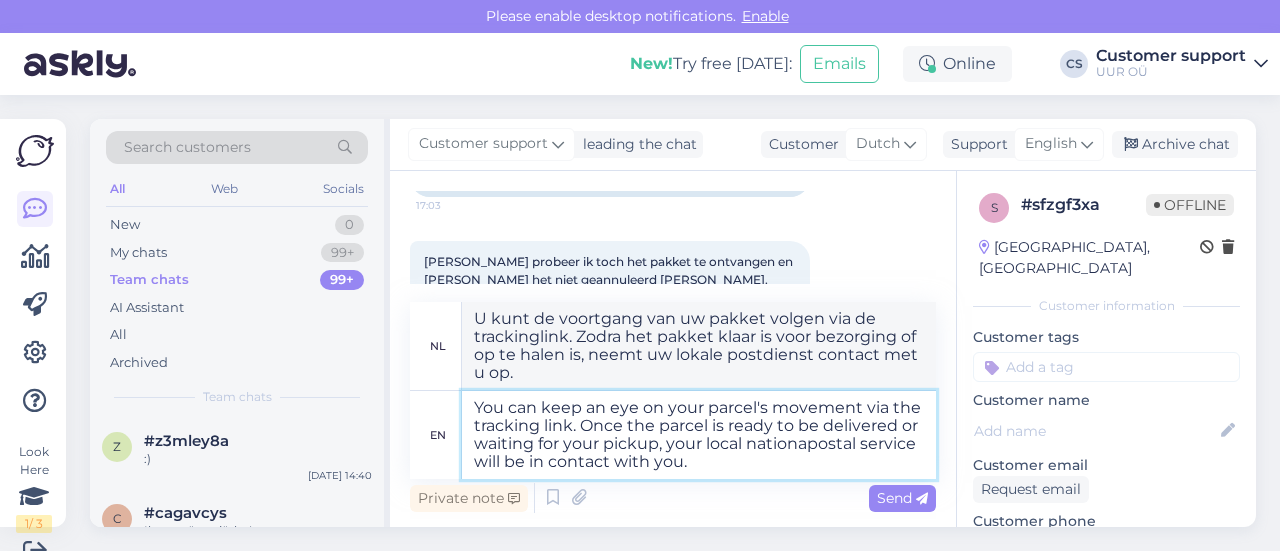 type on "You can keep an eye on your parcel's movement via the tracking link. Once the parcel is ready to be delivered or waiting for your pickup, your local nationalpostal service will be in contact with you." 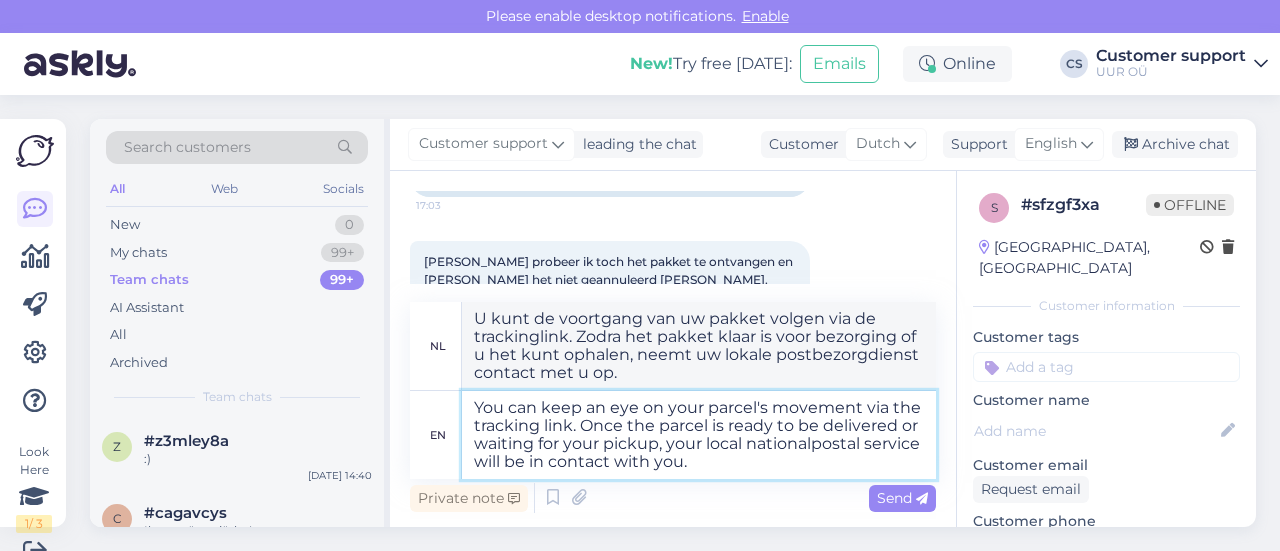 type on "U kunt de voortgang van uw pakket volgen via de trackinglink. Zodra het pakket klaar is voor bezorging of op te halen is, neemt uw lokale postdienst contact met u op." 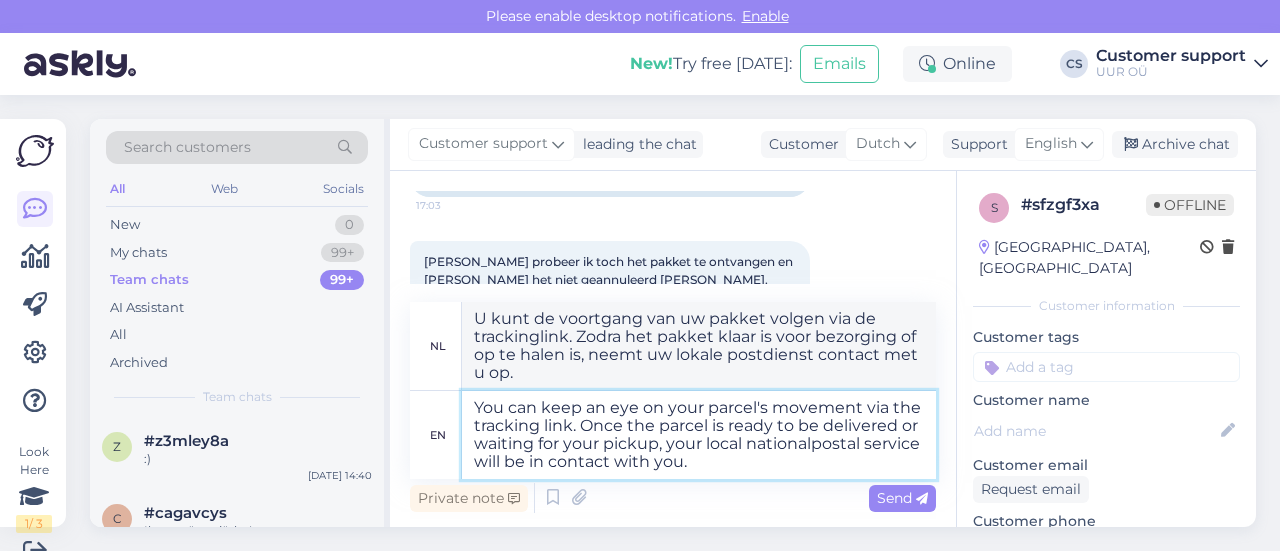 type on "You can keep an eye on your parcel's movement via the tracking link. Once the parcel is ready to be delivered or waiting for your pickup, your local national postal service will be in contact with you." 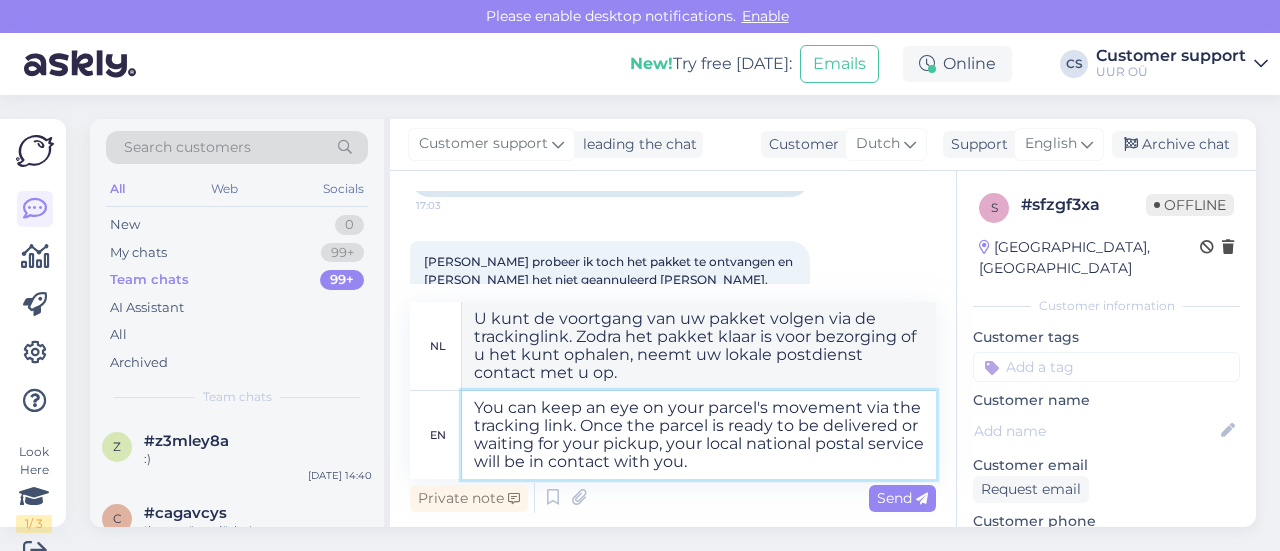 type on "U kunt de voortgang van uw pakket volgen via de trackinglink. Zodra het pakket klaar is voor bezorging of op te halen is, neemt uw lokale postdienst contact met u op." 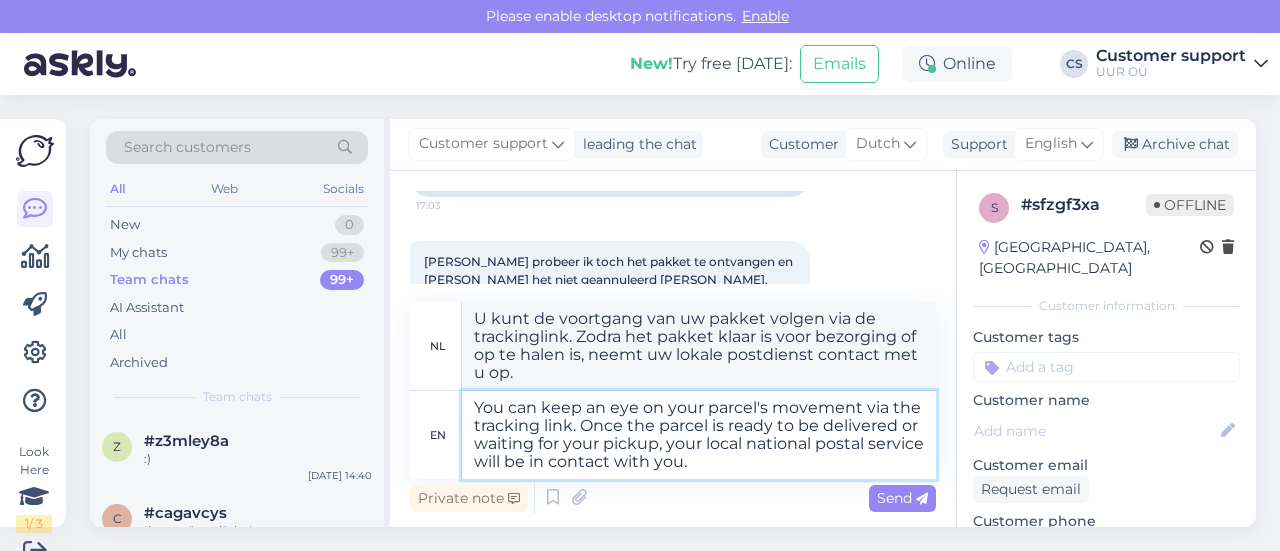 click on "You can keep an eye on your parcel's movement via the tracking link. Once the parcel is ready to be delivered or waiting for your pickup, your local national postal service will be in contact with you." at bounding box center [699, 435] 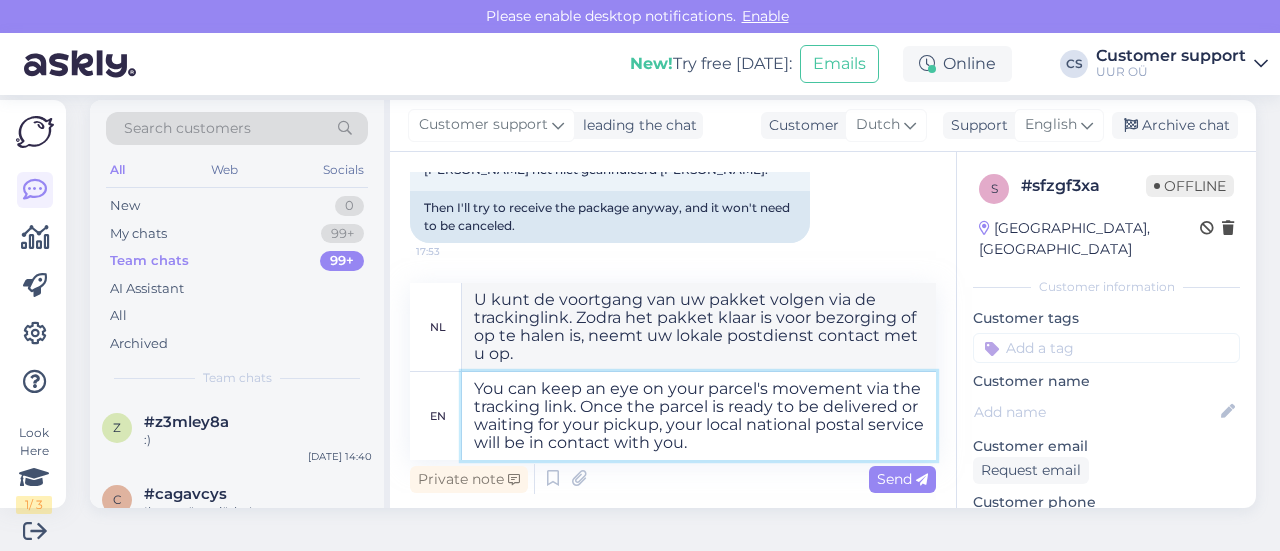 scroll, scrollTop: 30, scrollLeft: 0, axis: vertical 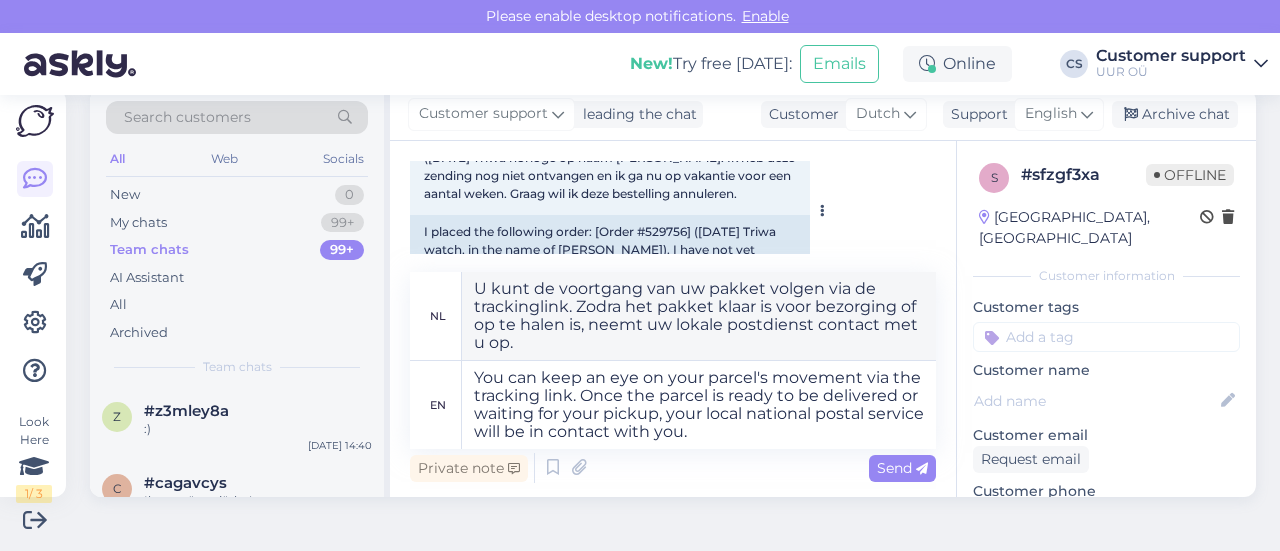 click on "I placed the following order: [Order #529756] ([DATE] Triwa watch, in the name of [PERSON_NAME]). I have not yet received this shipment and I am going on vacation for a few weeks. I would like to cancel this order." at bounding box center [610, 259] 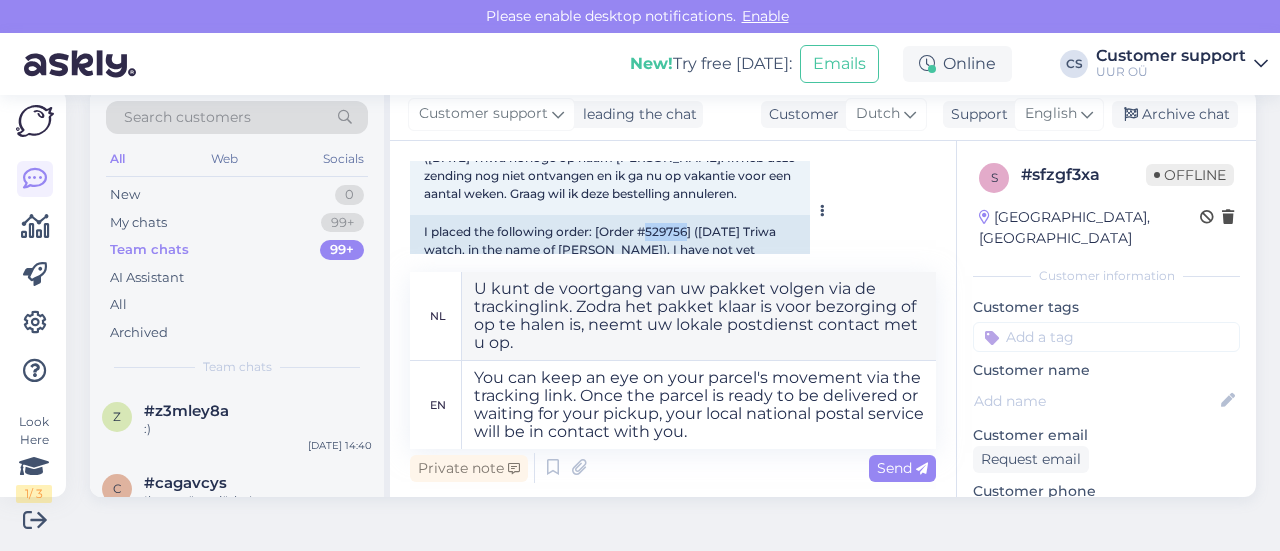 click on "I placed the following order: [Order #529756] ([DATE] Triwa watch, in the name of [PERSON_NAME]). I have not yet received this shipment and I am going on vacation for a few weeks. I would like to cancel this order." at bounding box center (610, 259) 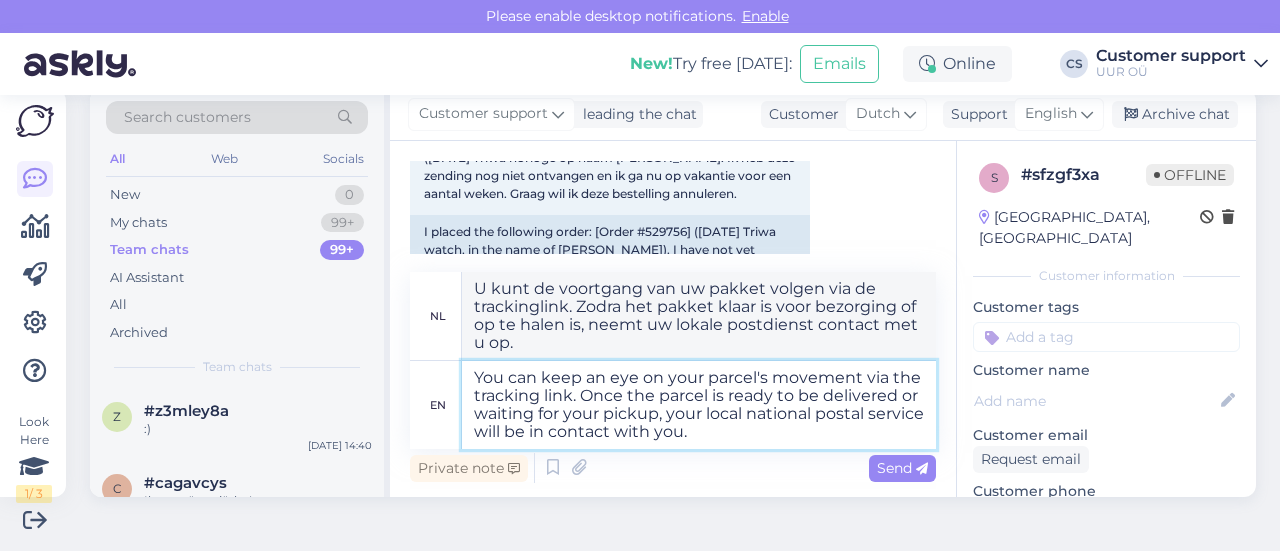 click on "You can keep an eye on your parcel's movement via the tracking link. Once the parcel is ready to be delivered or waiting for your pickup, your local national postal service will be in contact with you." at bounding box center [699, 405] 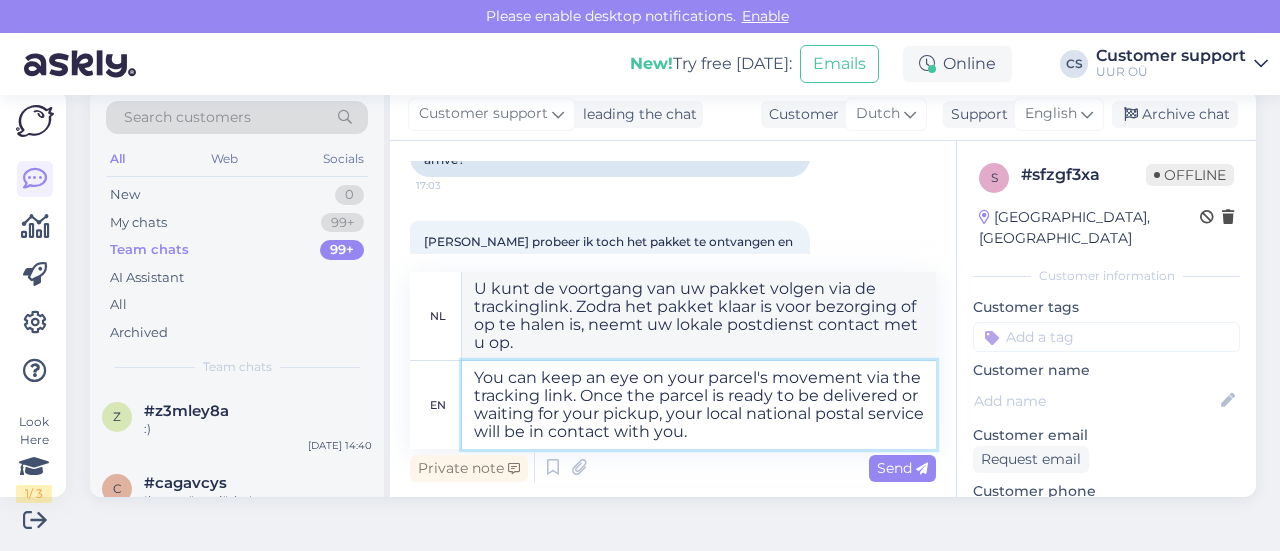 scroll, scrollTop: 1388, scrollLeft: 0, axis: vertical 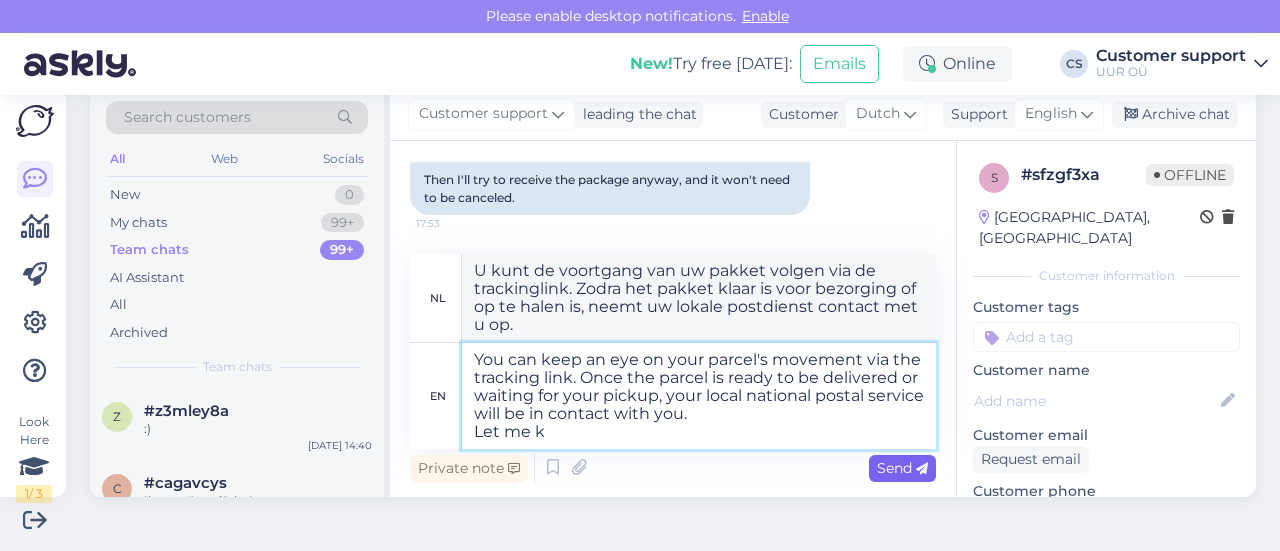 type on "You can keep an eye on your parcel's movement via the tracking link. Once the parcel is ready to be delivered or waiting for your pickup, your local national postal service will be in contact with you.
Let me kn" 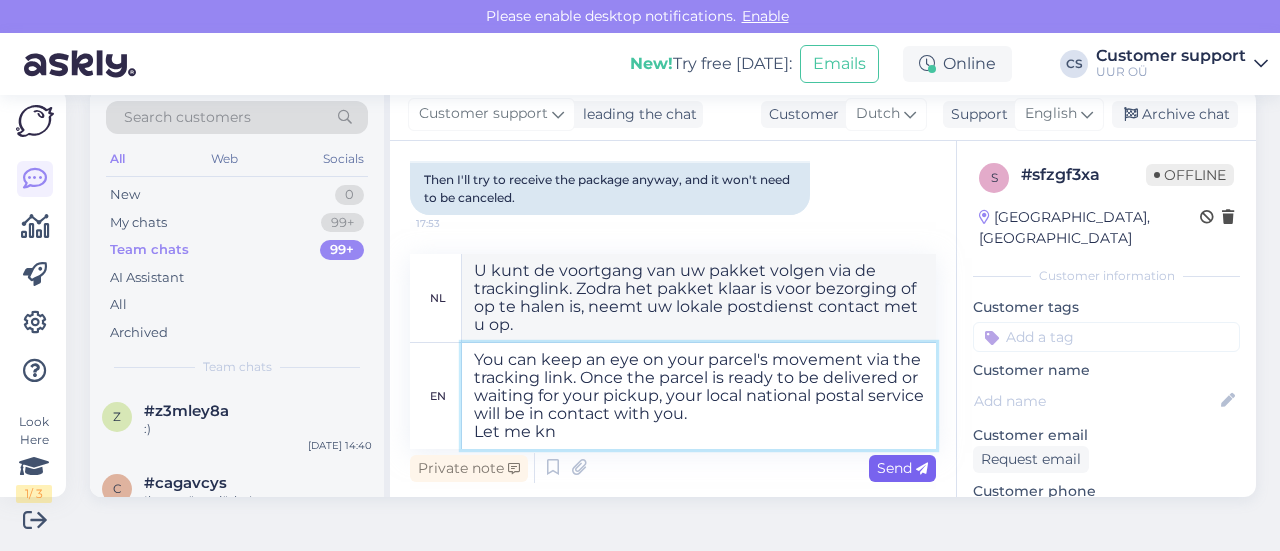 type on "U kunt de voortgang van uw pakket volgen via de trackinglink. Zodra het pakket klaar is
bezorging of op te halen is, neemt uw lokale postdienst contact met u op." 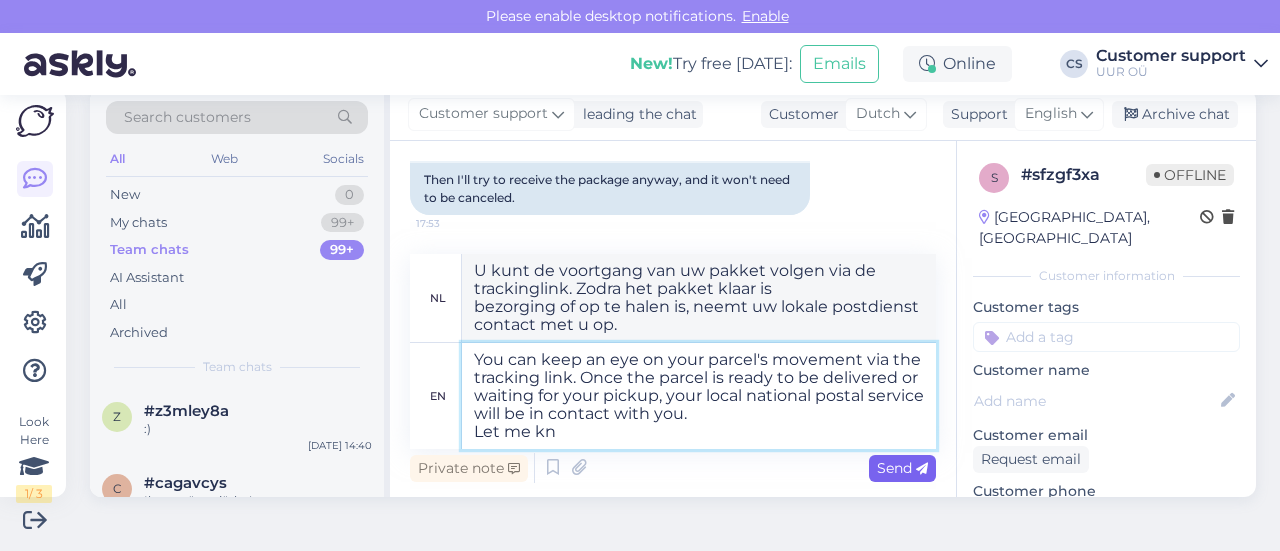 type on "You can keep an eye on your parcel's movement via the tracking link. Once the parcel is ready to be delivered or waiting for your pickup, your local national postal service will be in contact with you.
Let me kno" 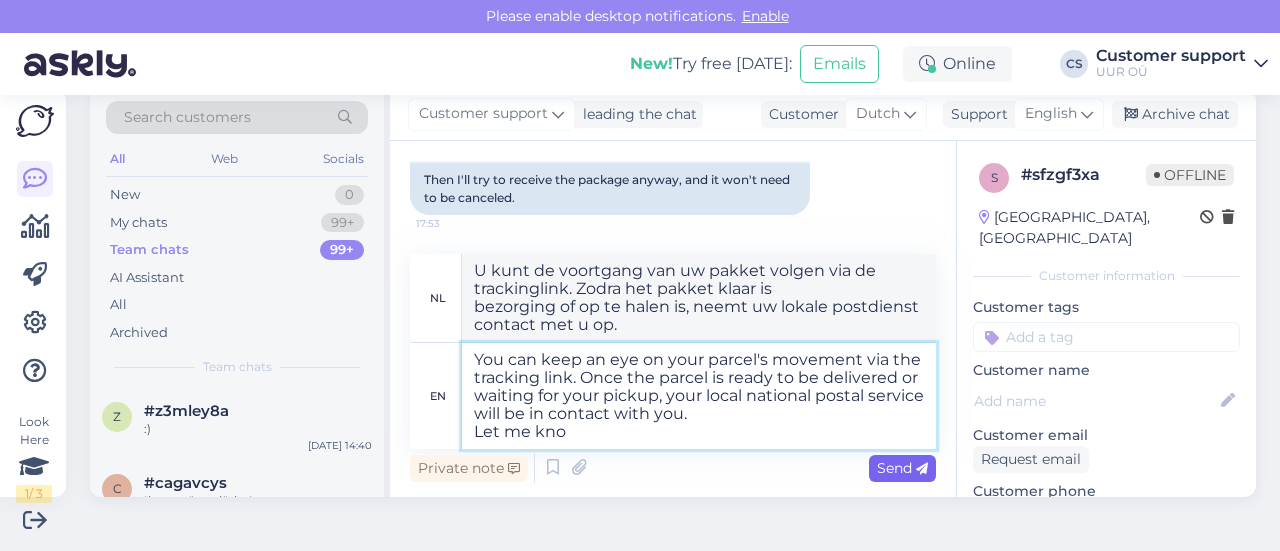 type on "U kunt de voortgang van uw pakket volgen via de trackinglink. Zodra het pakket klaar is voor bezorging of op te halen is, neemt uw lokale postdienst contact met
op." 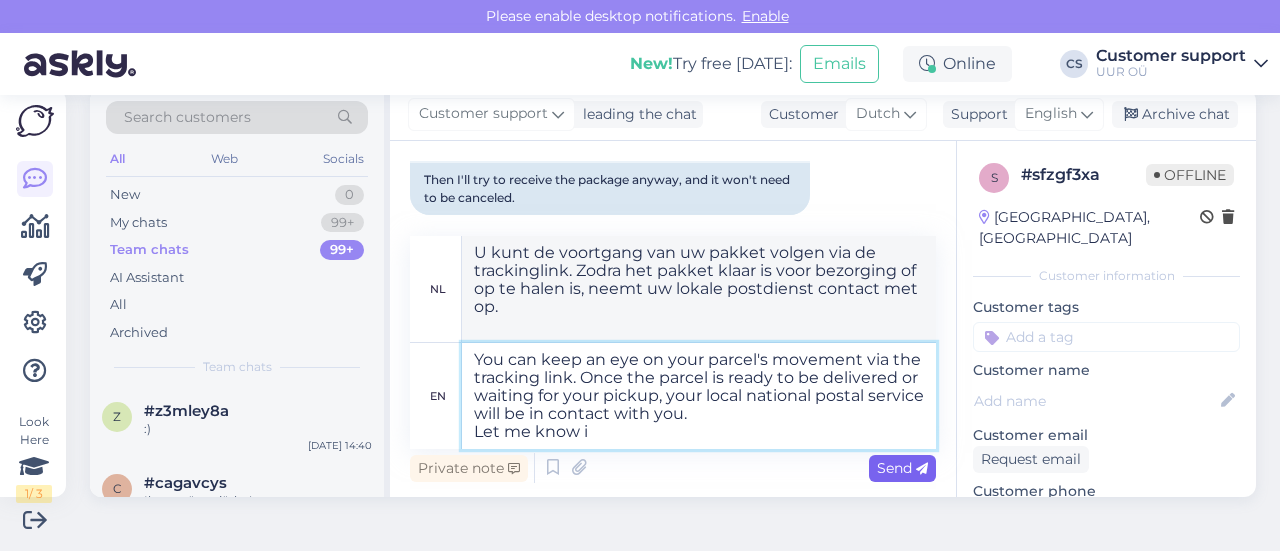 type on "You can keep an eye on your parcel's movement via the tracking link. Once the parcel is ready to be delivered or waiting for your pickup, your local national postal service will be in contact with you.
Let me know if" 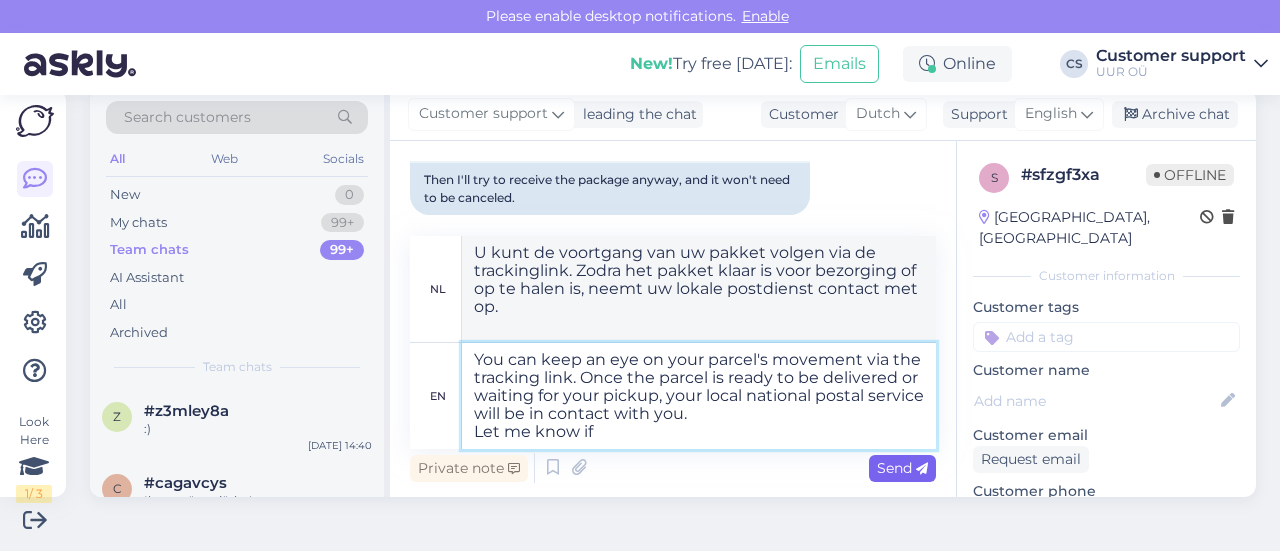 type on "U kunt de voortgang van uw pakket volgen via de trackinglink. Zodra het pakket klaar is voor bezorging of u het kunt ophalen, neemt uw lokale postdienst contact met u op.
Laat het me weten" 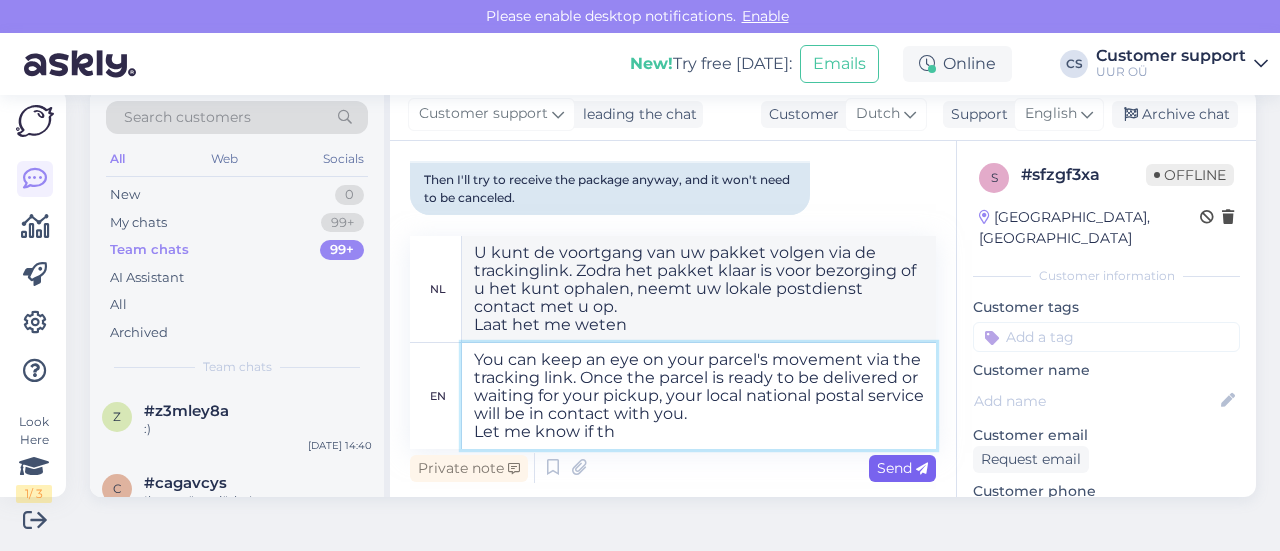 type on "You can keep an eye on your parcel's movement via the tracking link. Once the parcel is ready to be delivered or waiting for your pickup, your local national postal service will be in contact with you.
Let me know if thi" 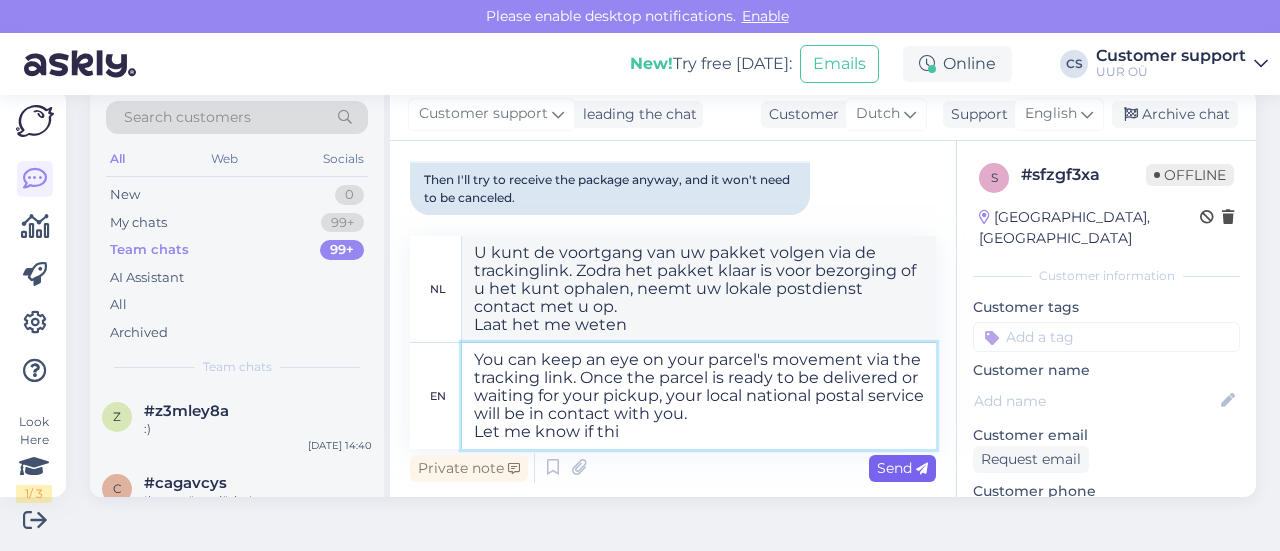 type on "U kunt de voortgang van uw pakket volgen via de trackinglink. Zodra het pakket klaar is voor bezorging of u het kunt ophalen, neemt uw lokale postdienst contact met u op.
Laat het me weten als" 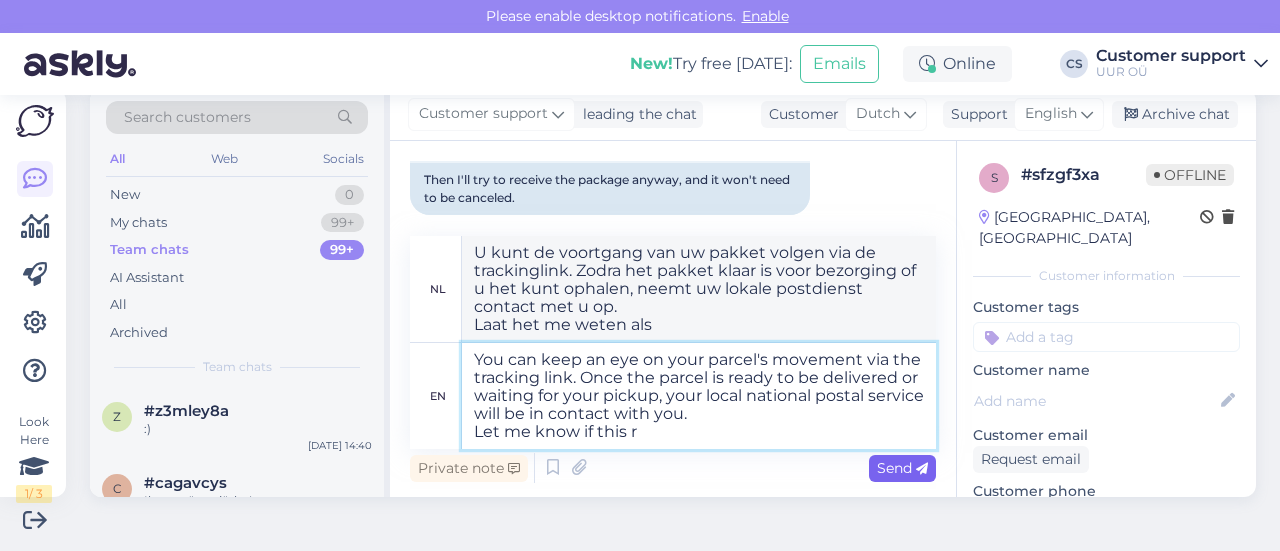 type on "You can keep an eye on your parcel's movement via the tracking link. Once the parcel is ready to be delivered or waiting for your pickup, your local national postal service will be in contact with you.
Let me know if this ra" 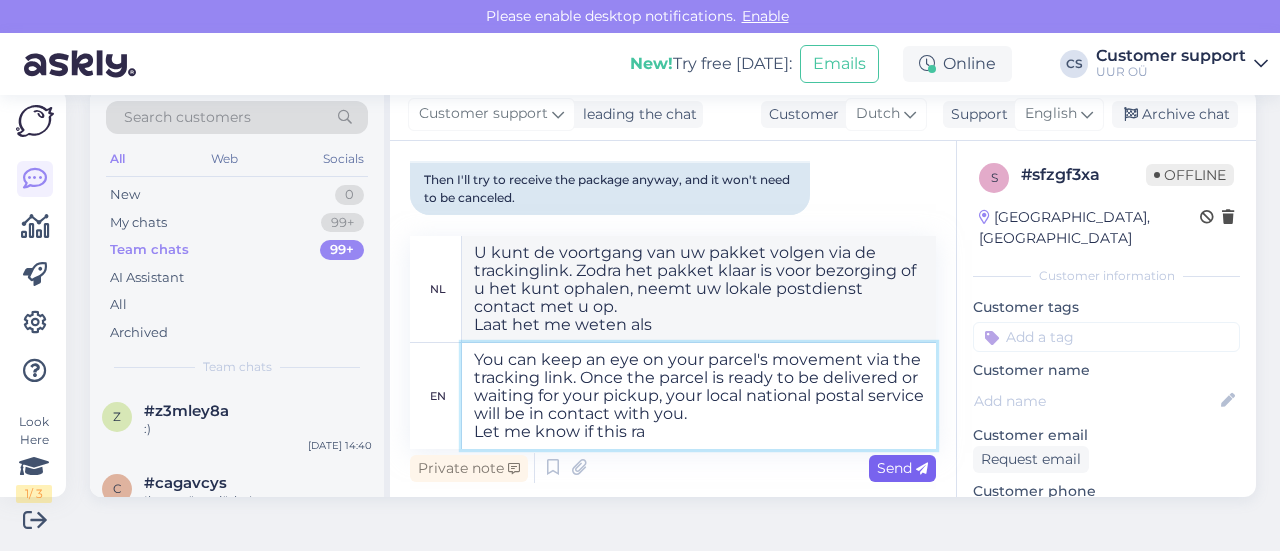 type on "U kunt de voortgang van uw pakket volgen via de trackinglink. Zodra het pakket klaar is voor bezorging of u het kunt ophalen, neemt uw lokale postdienst contact met u op.
Laat het me weten als dit" 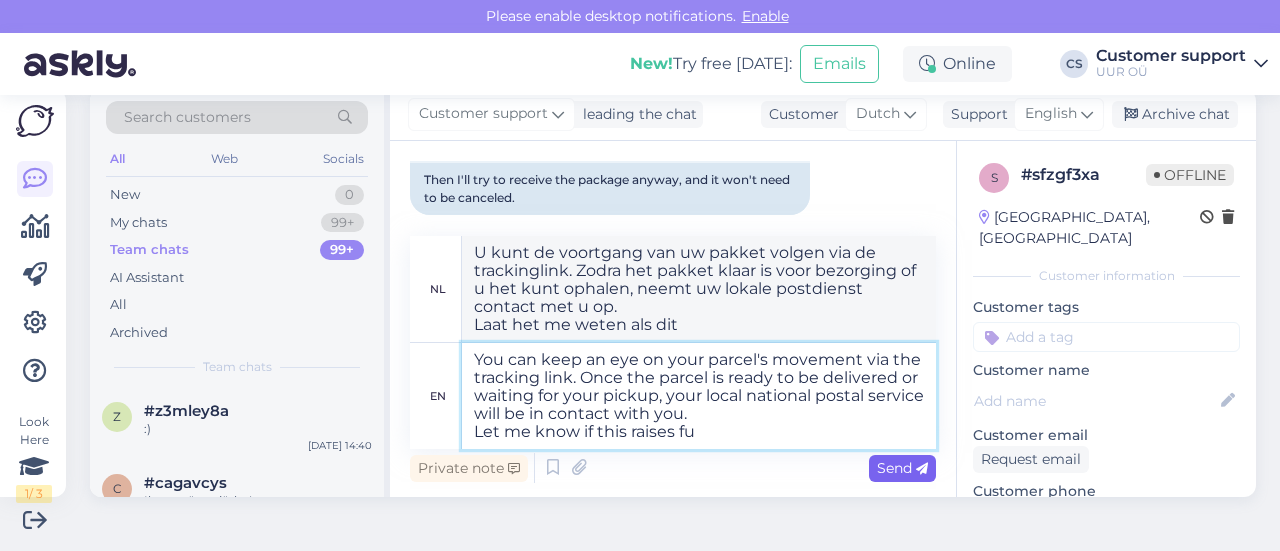 type on "You can keep an eye on your parcel's movement via the tracking link. Once the parcel is ready to be delivered or waiting for your pickup, your local national postal service will be in contact with you.
Let me know if this raises fur" 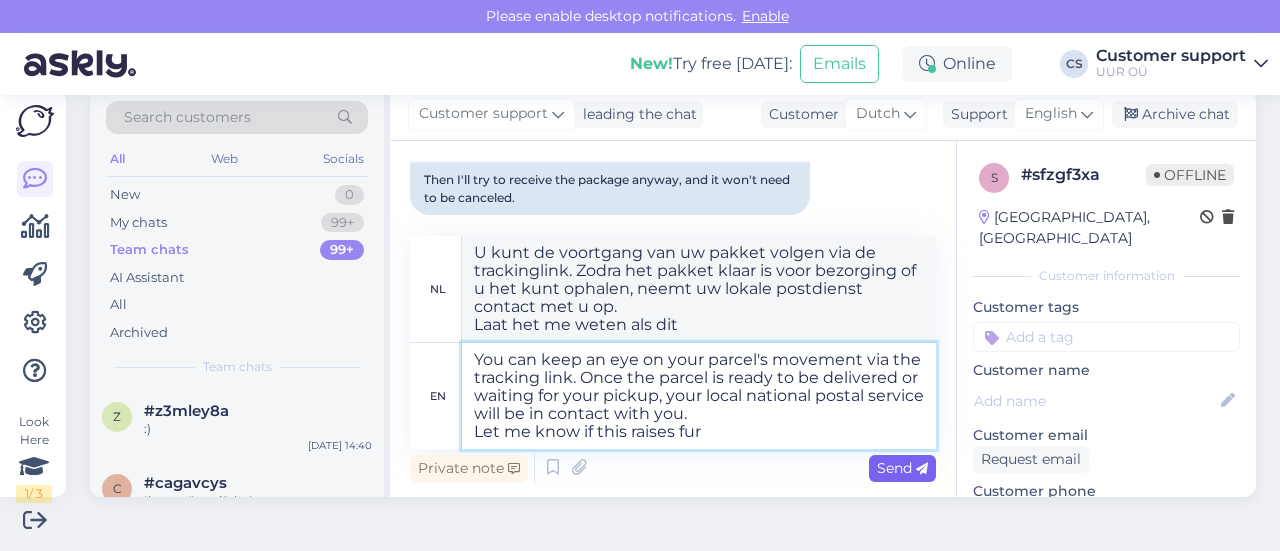 type on "U kunt de voortgang van uw pakket volgen via de trackinglink. Zodra het pakket klaar is voor bezorging of u het kunt ophalen, neemt uw lokale postdienst contact met u op.
Laat het me weten als dit vragen oproept." 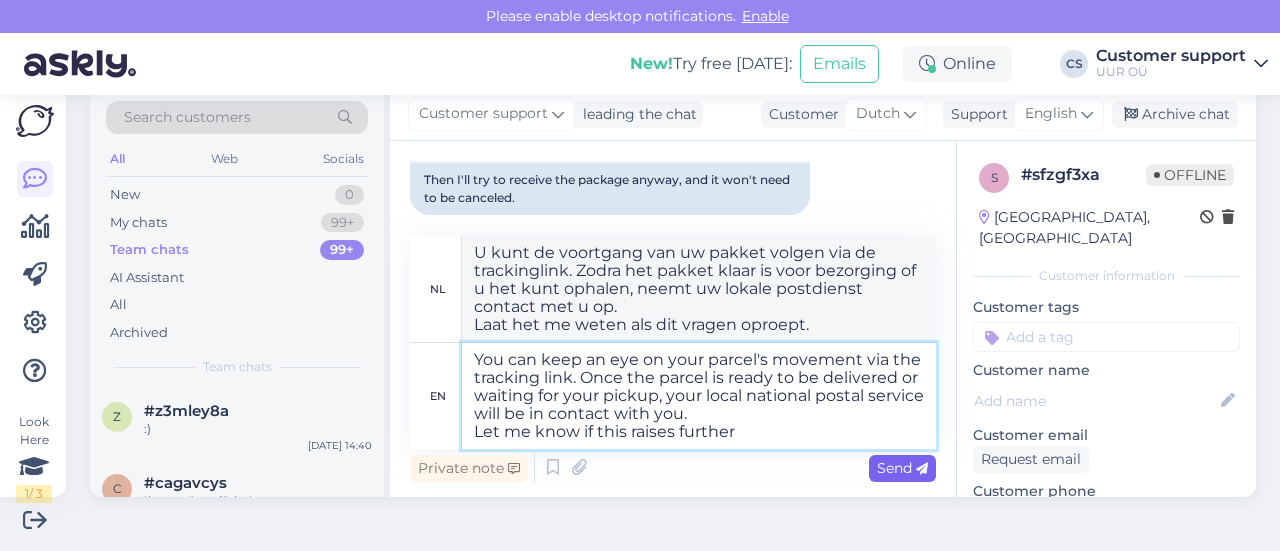 type on "You can keep an eye on your parcel's movement via the tracking link. Once the parcel is ready to be delivered or waiting for your pickup, your local national postal service will be in contact with you.
Let me know if this raises further q" 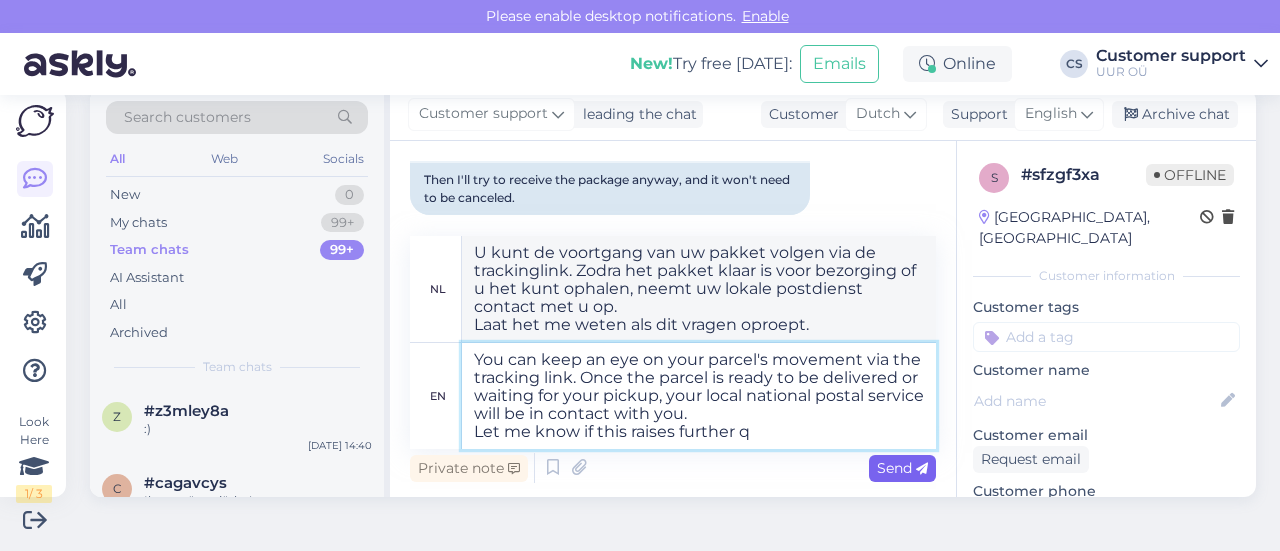 type on "U kunt de voortgang van uw pakket volgen via de trackinglink. Zodra het pakket klaar is voor bezorging of op te halen is, neemt uw lokale postdienst contact met u op.
Laat het me weten als dit nog vragen oproept." 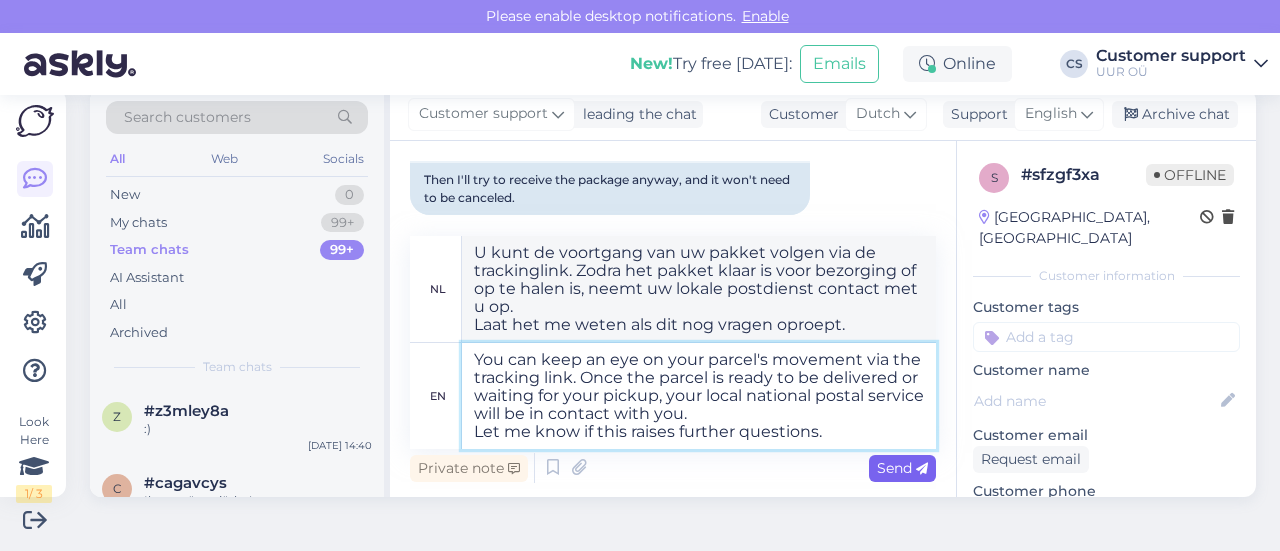 type on "You can keep an eye on your parcel's movement via the tracking link. Once the parcel is ready to be delivered or waiting for your pickup, your local national postal service will be in contact with you.
Let me know if this raises further questions." 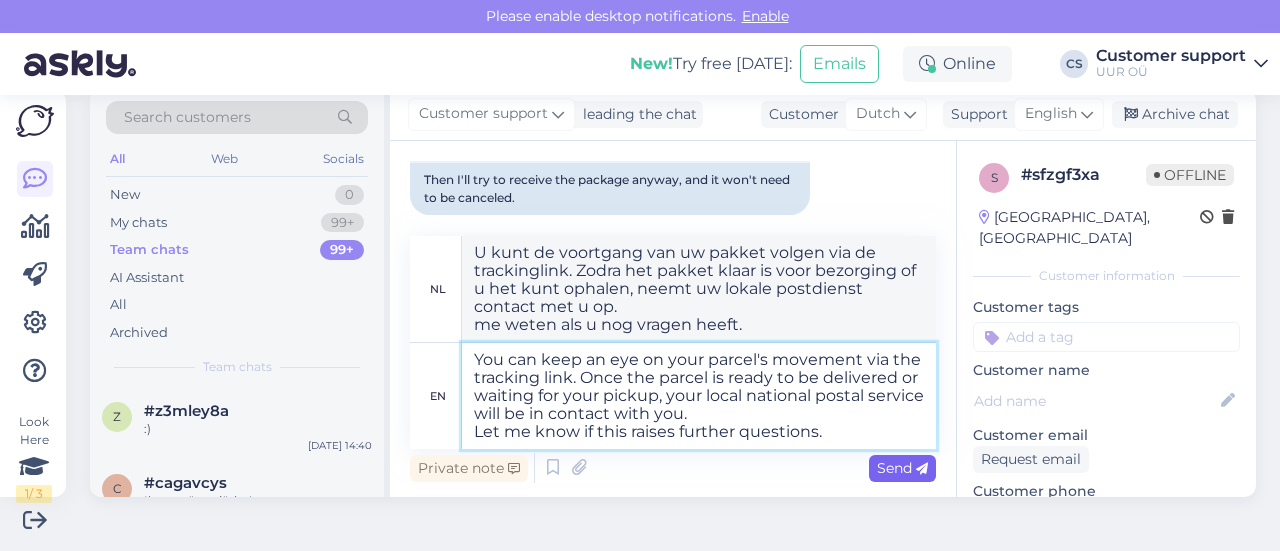 type on "You can keep an eye on your parcel's movement via the tracking link. Once the parcel is ready to be delivered or waiting for your pickup, your local national postal service will be in contact with you.
Let me know if this raises further questions." 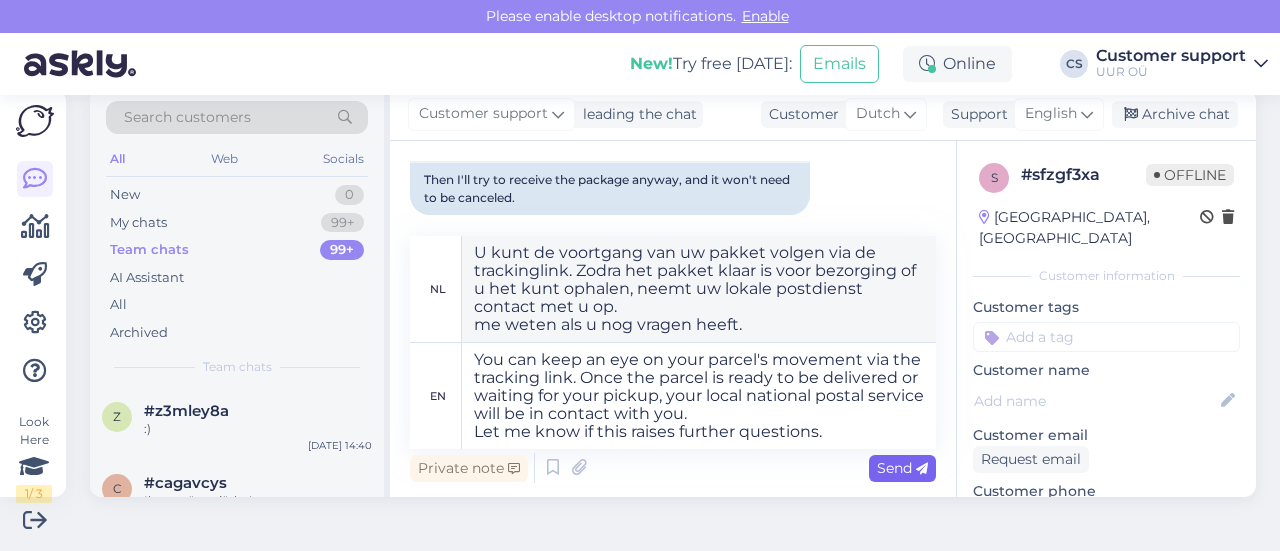 click on "Send" at bounding box center [902, 468] 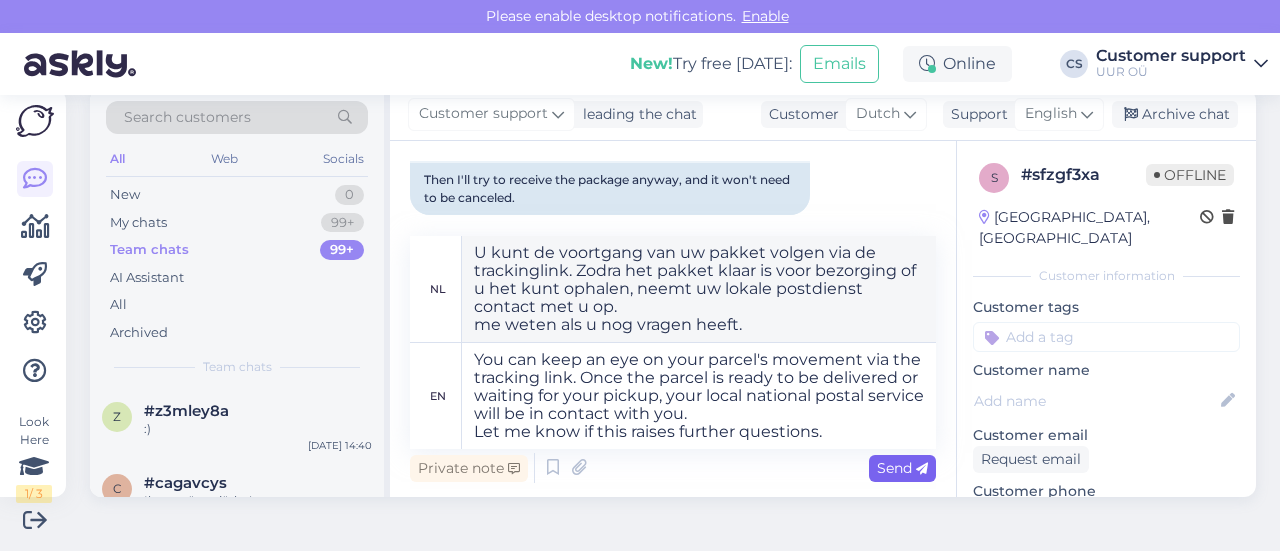 click on "Send" at bounding box center (902, 468) 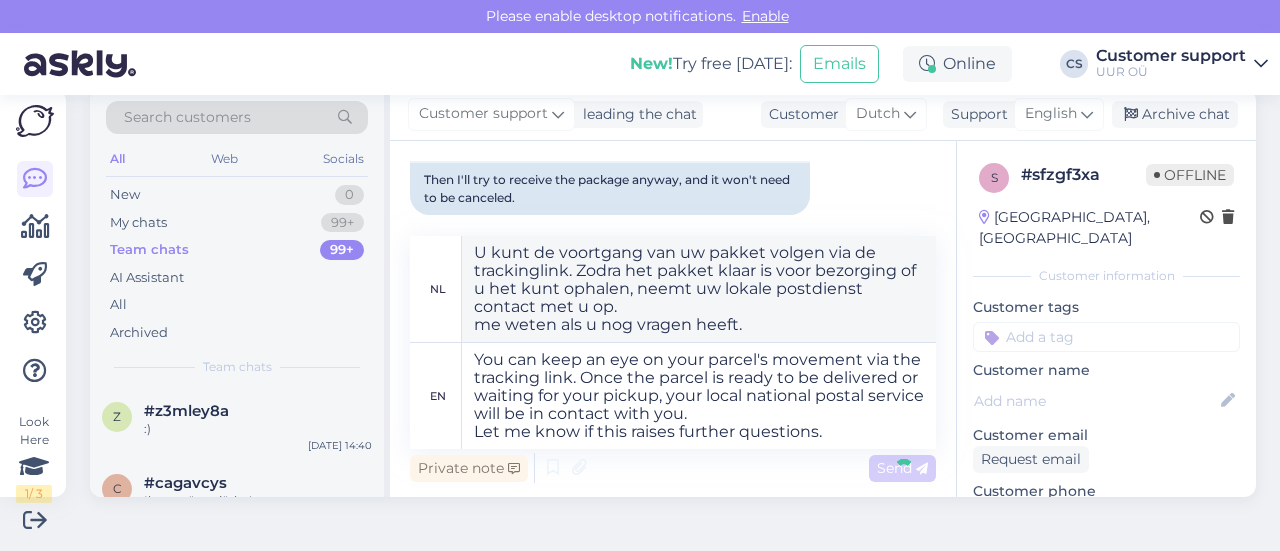 type 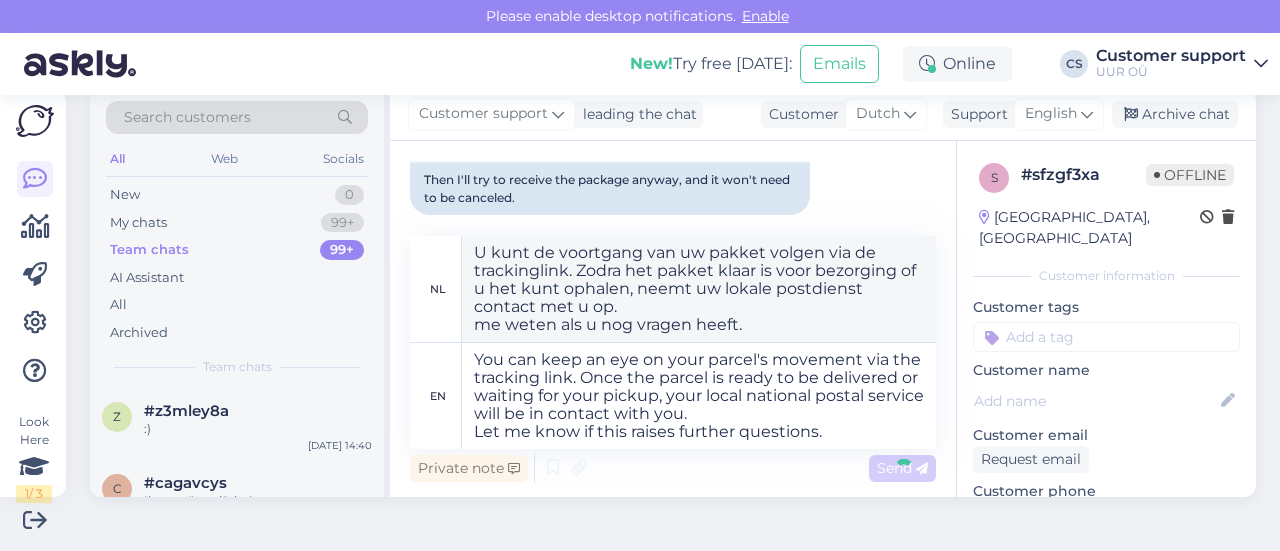 type 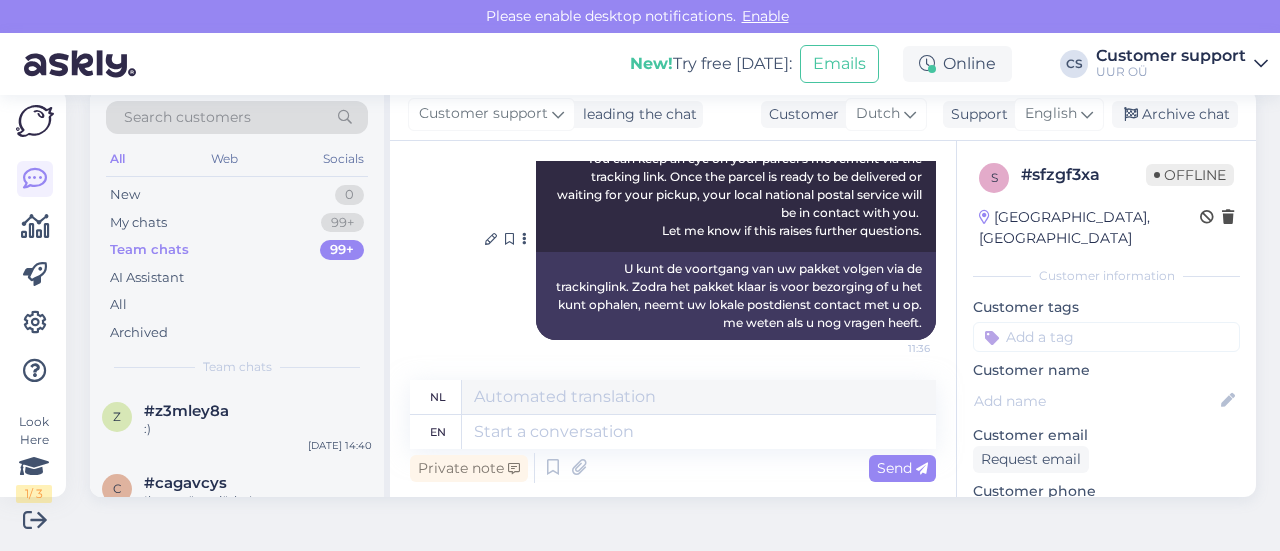 scroll, scrollTop: 1586, scrollLeft: 0, axis: vertical 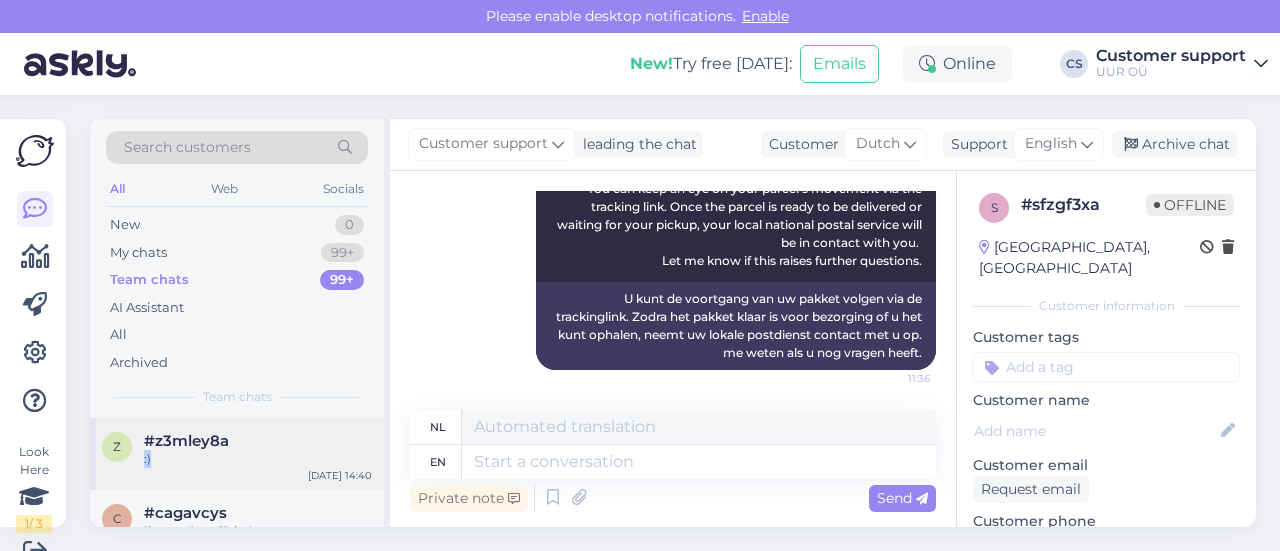 click on "#z3mley8a :)" at bounding box center (258, 450) 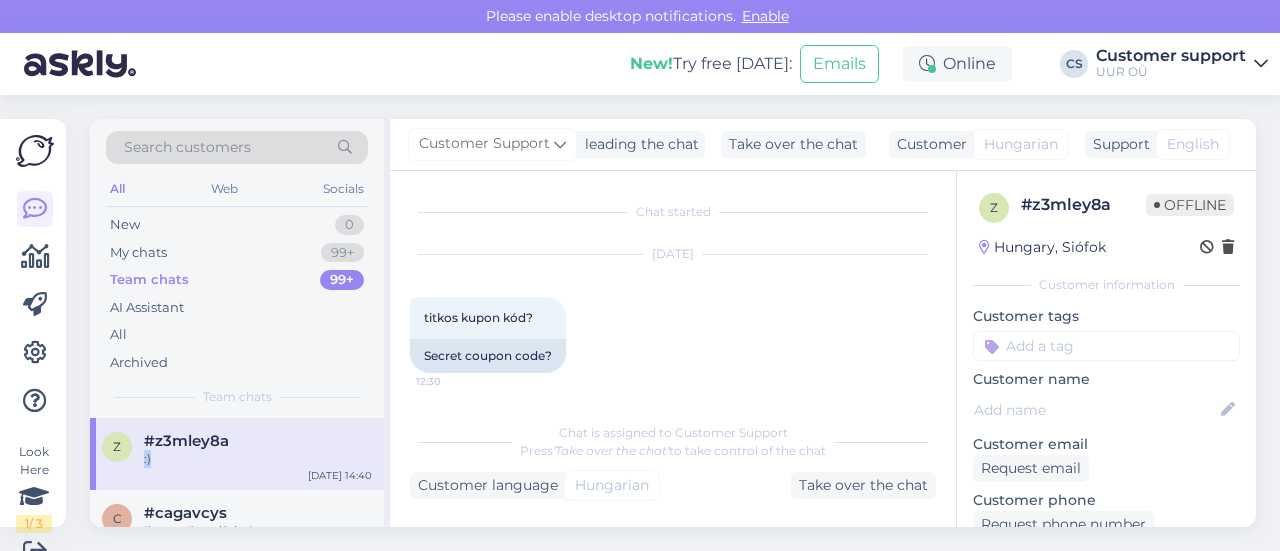 scroll, scrollTop: 936, scrollLeft: 0, axis: vertical 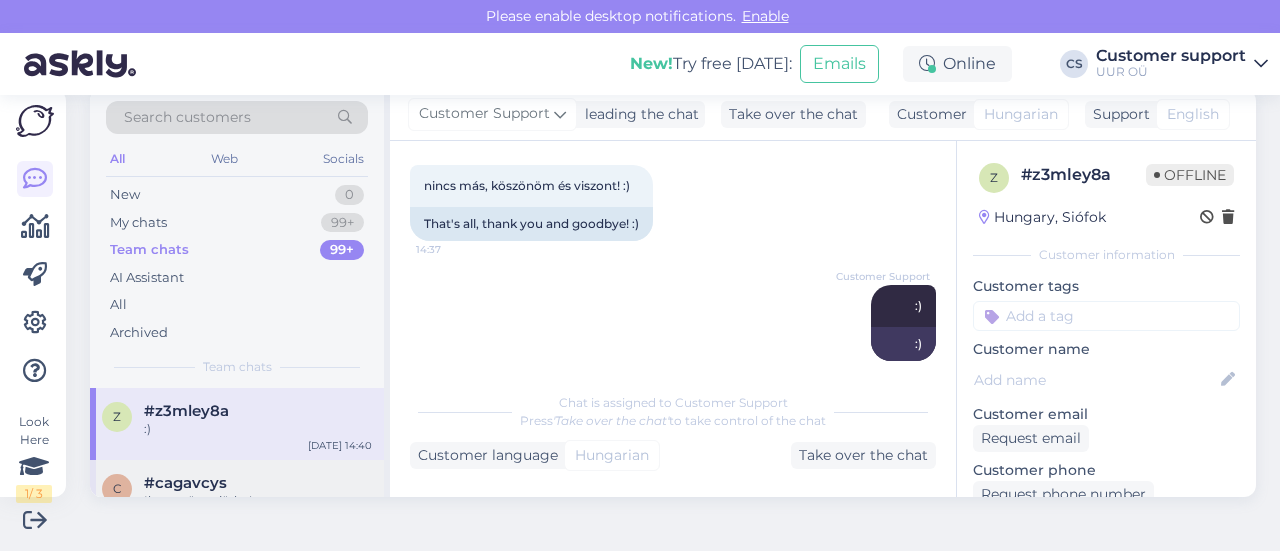 click on "#cagavcys" at bounding box center [258, 483] 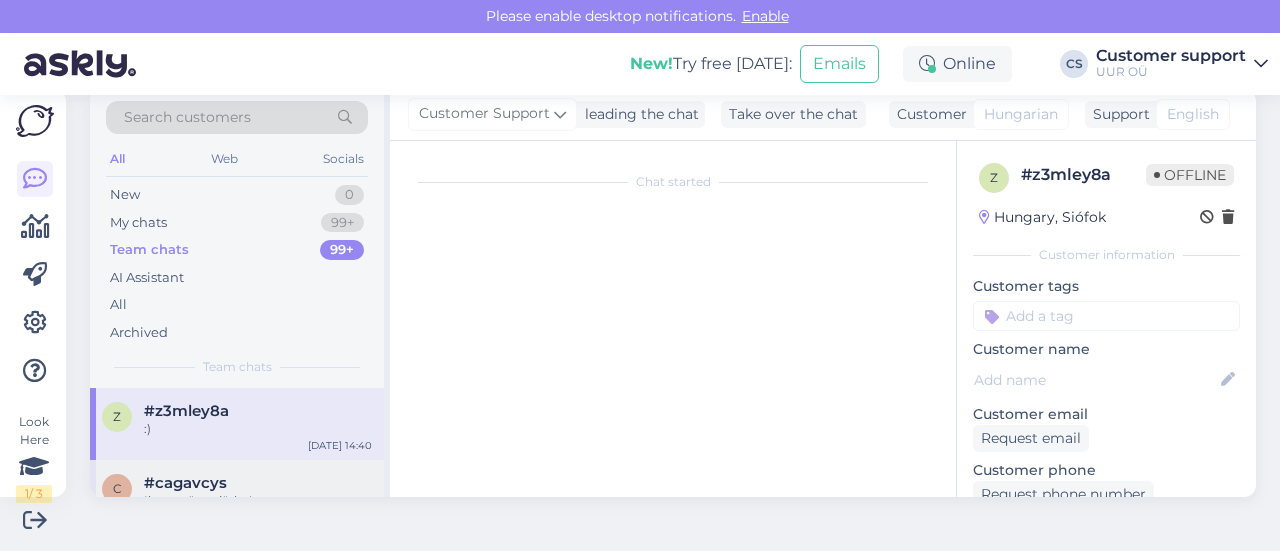 scroll, scrollTop: 554, scrollLeft: 0, axis: vertical 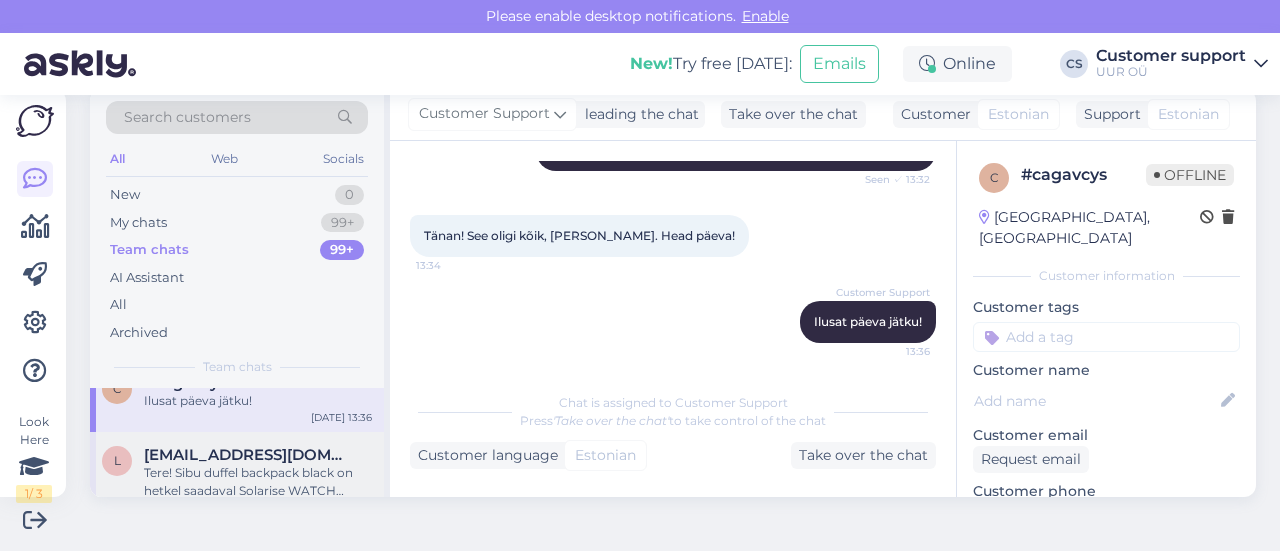 click on "[EMAIL_ADDRESS][DOMAIN_NAME]" at bounding box center [248, 455] 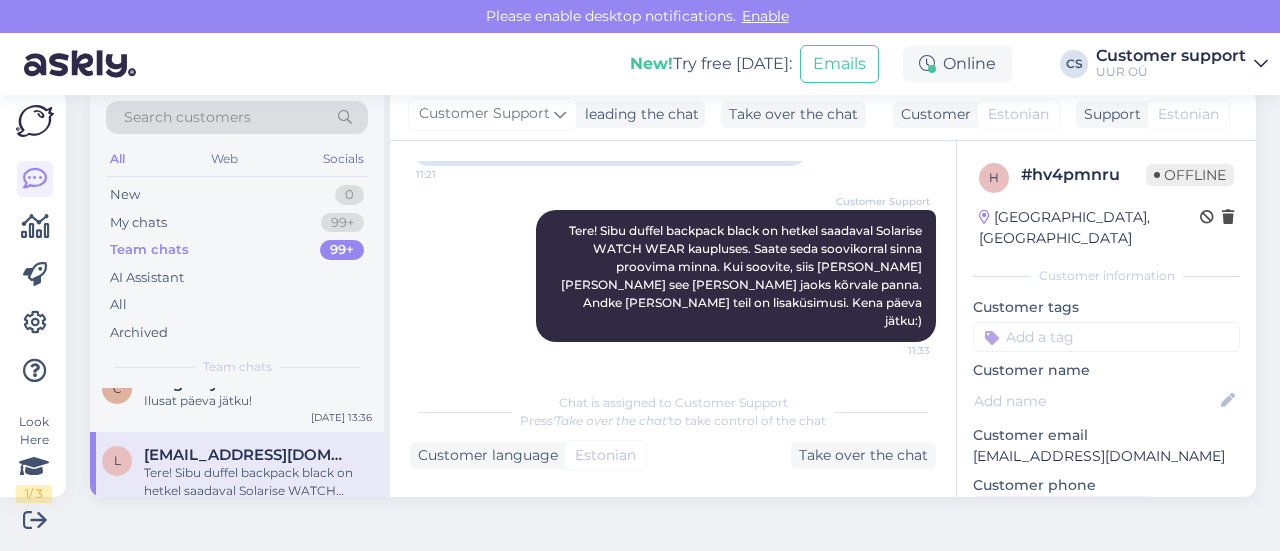 scroll, scrollTop: 194, scrollLeft: 0, axis: vertical 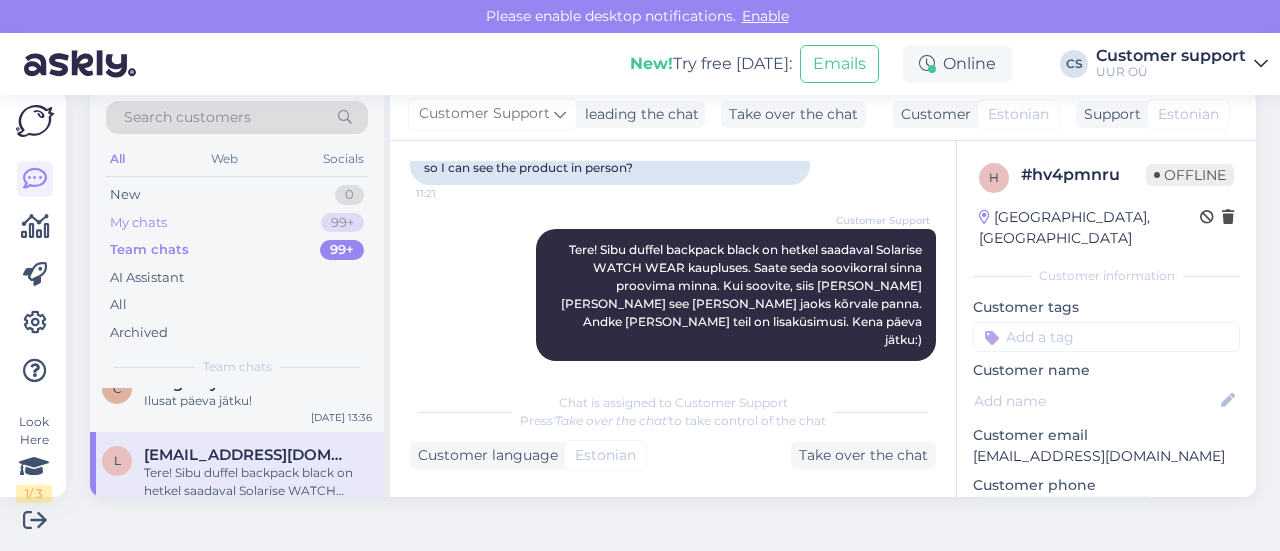 click on "My chats 99+" at bounding box center (237, 223) 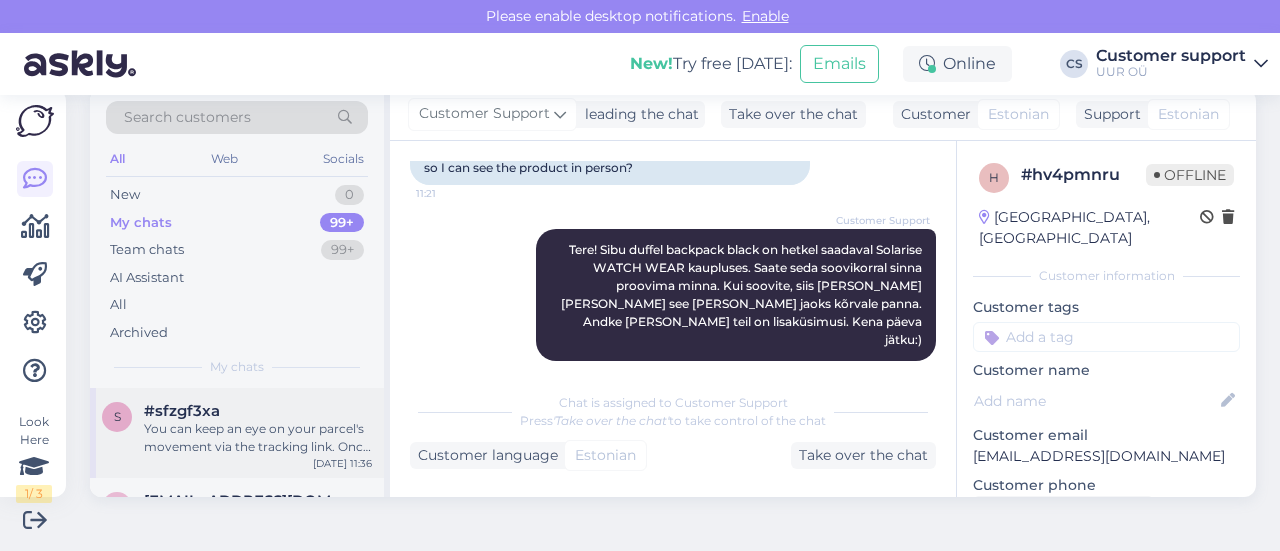 click on "You can keep an eye on your parcel's movement via the tracking link. Once the parcel is ready to be delivered or waiting for your pickup, your local national postal service will be in contact with you.
Let me know if this raises further questions." at bounding box center (258, 438) 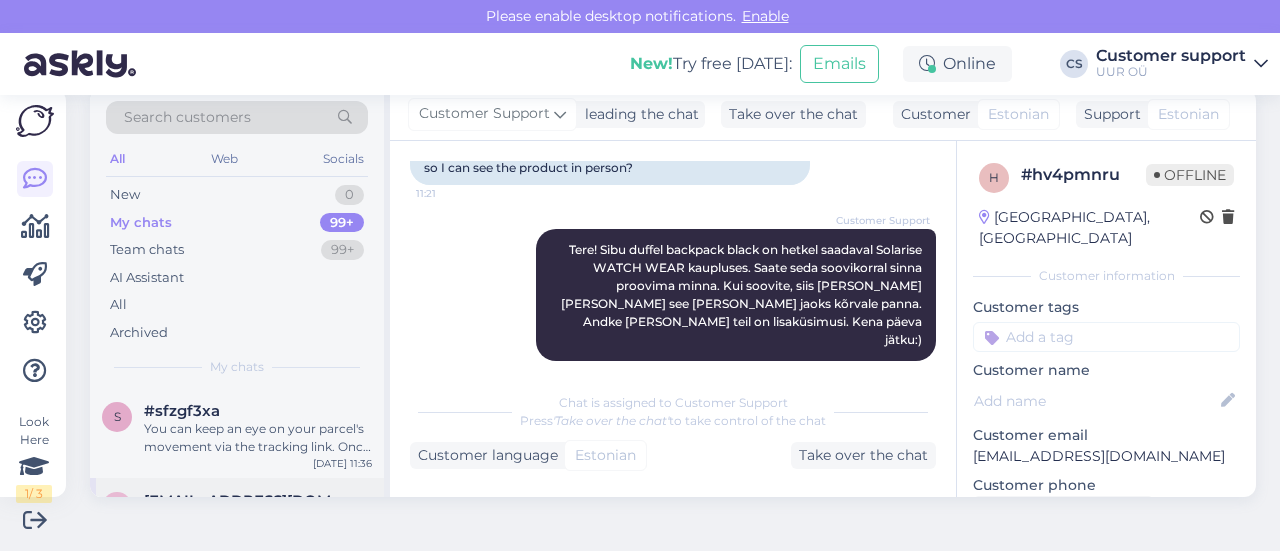 scroll, scrollTop: 1482, scrollLeft: 0, axis: vertical 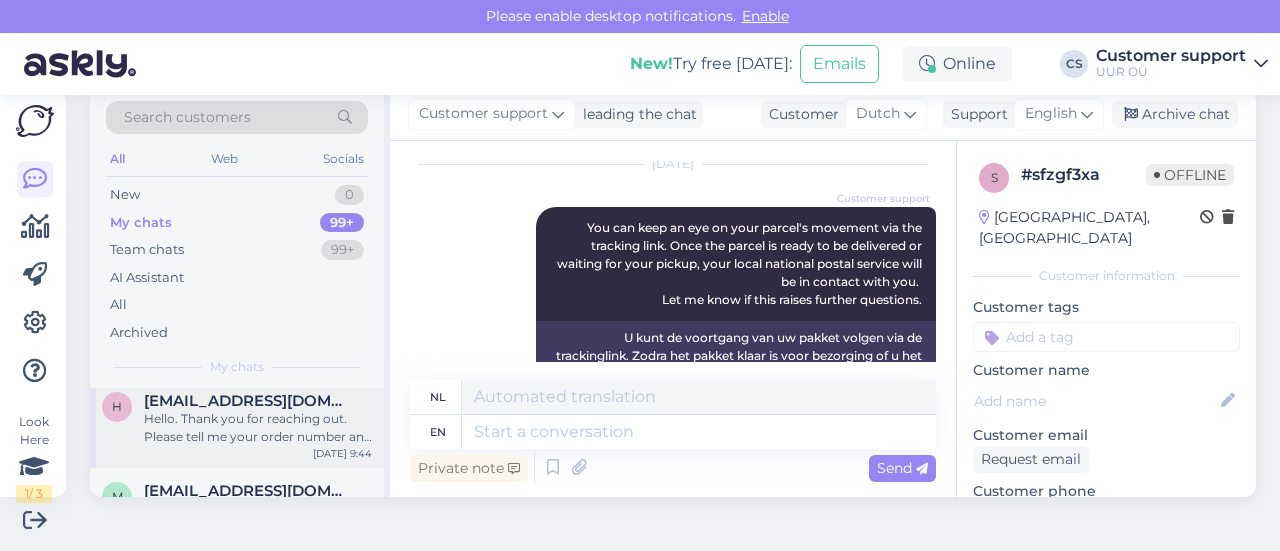 click on "Hello. Thank you for  reaching out. Please tell me your order number and the correct address so that I  can change it. Let me know if you have any further questions. Hope you have a great day!" at bounding box center [258, 428] 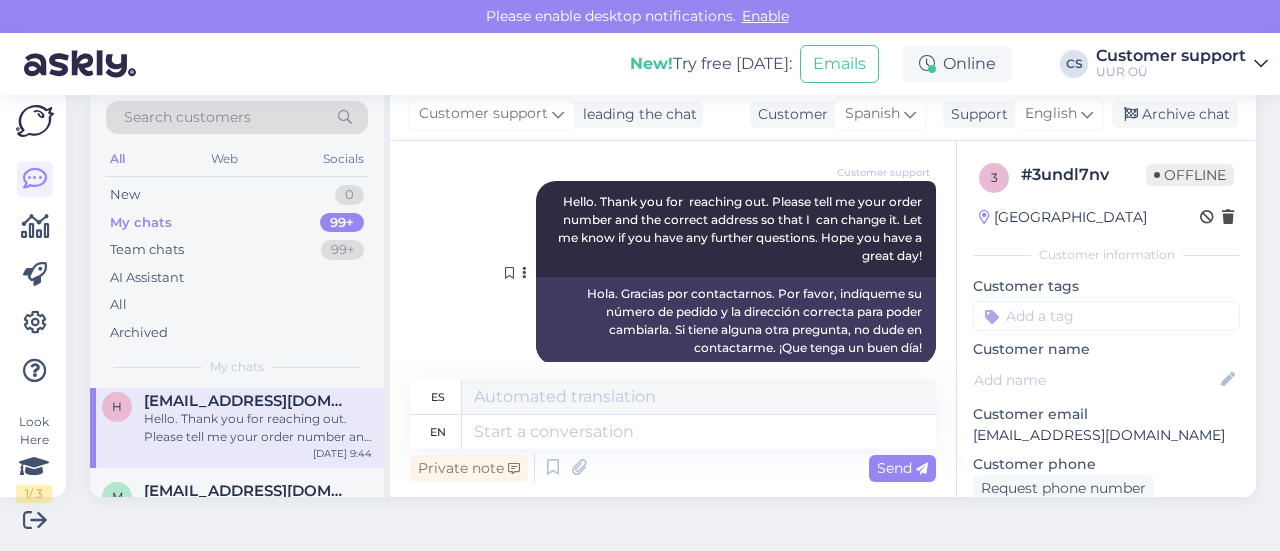 scroll, scrollTop: 308, scrollLeft: 0, axis: vertical 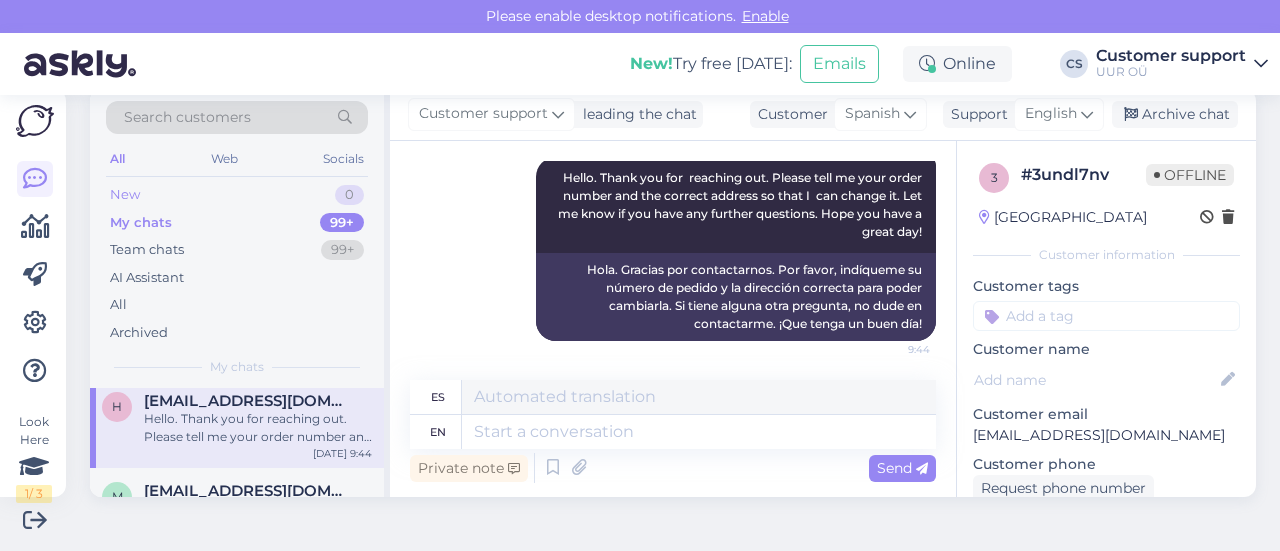 click on "New 0" at bounding box center (237, 195) 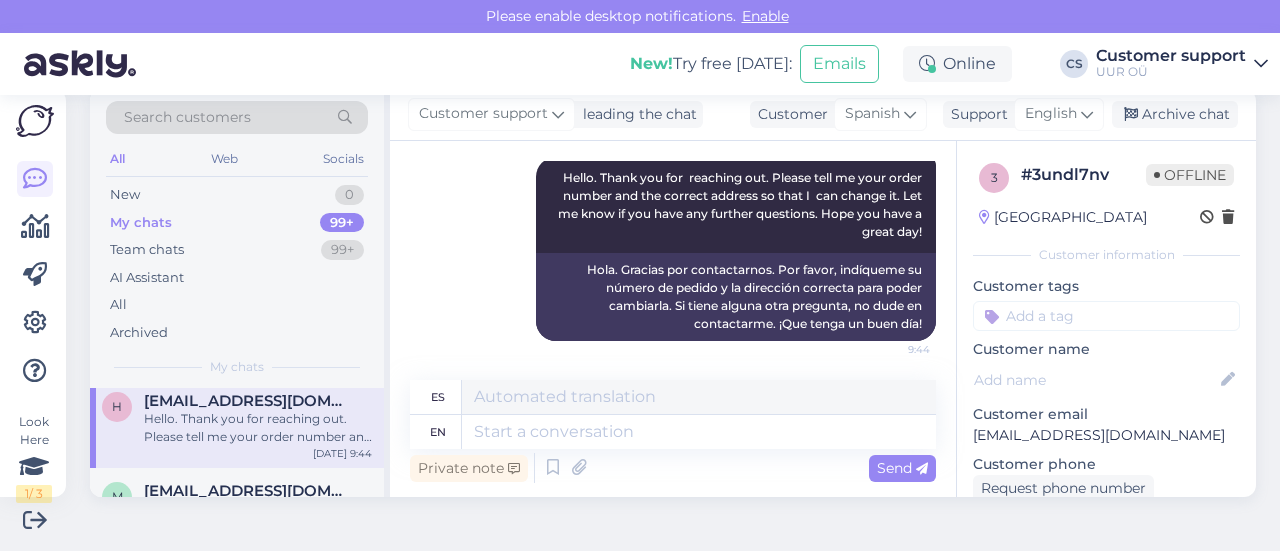 scroll, scrollTop: 0, scrollLeft: 0, axis: both 